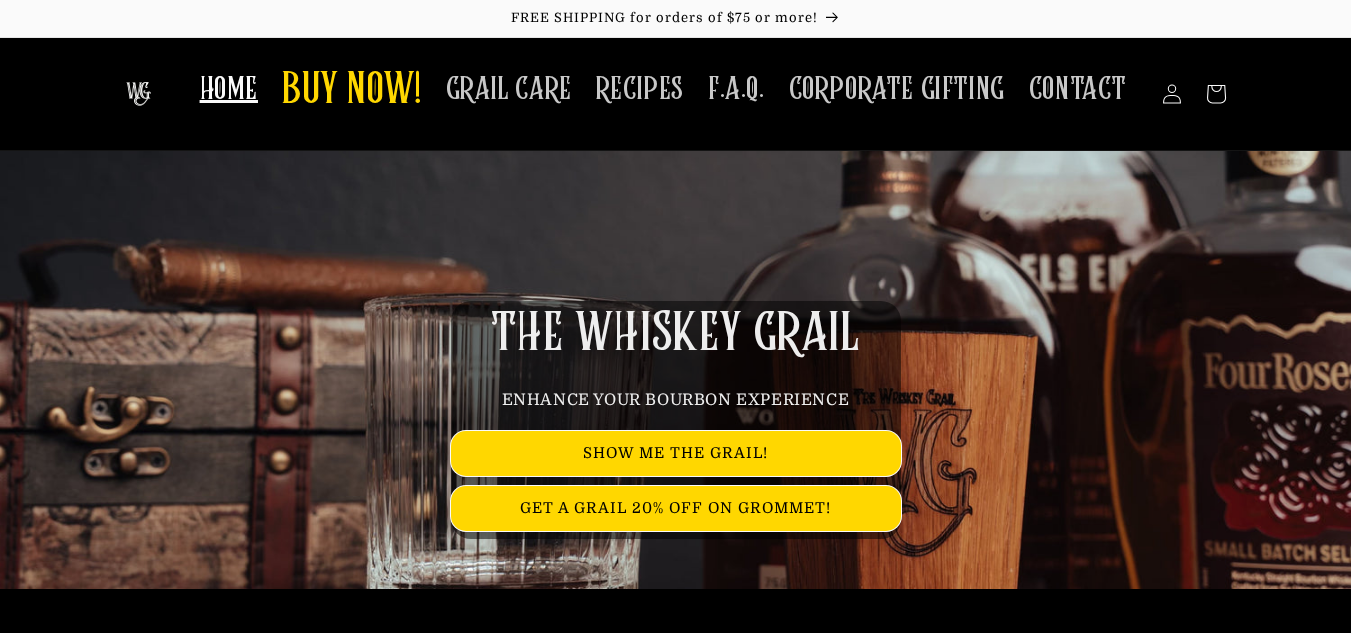 scroll, scrollTop: 0, scrollLeft: 0, axis: both 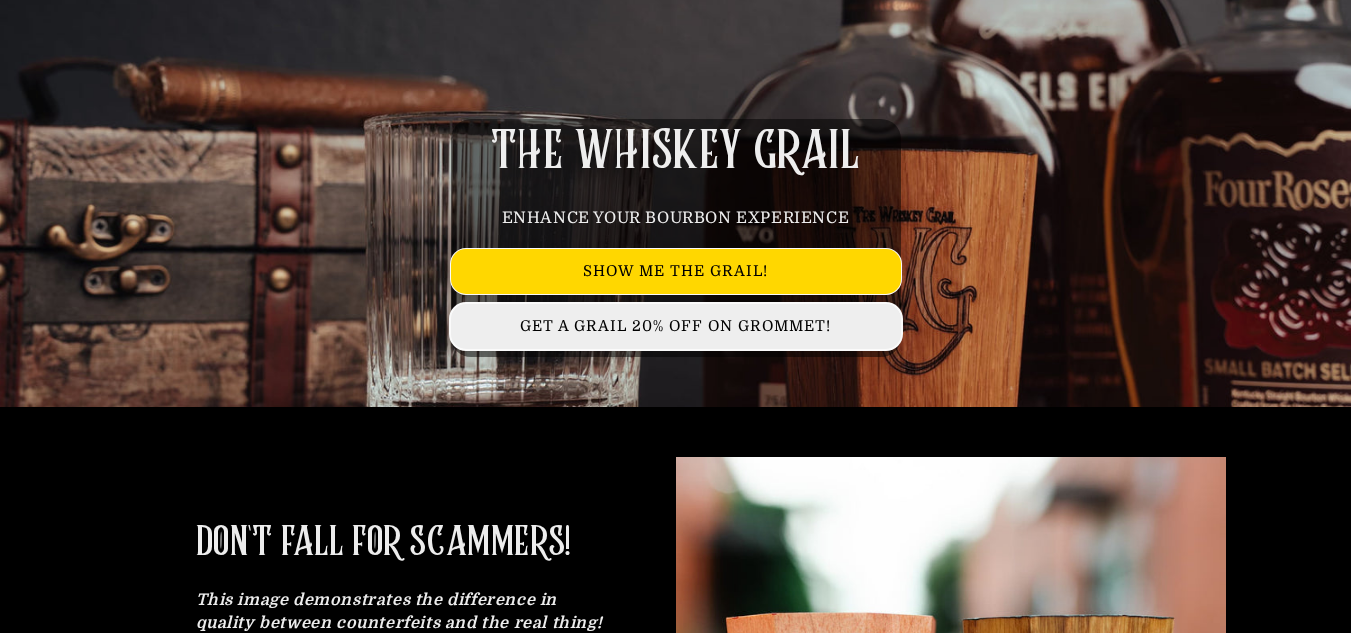 click on "GET A GRAIL 20% OFF ON GROMMET!" at bounding box center (676, 326) 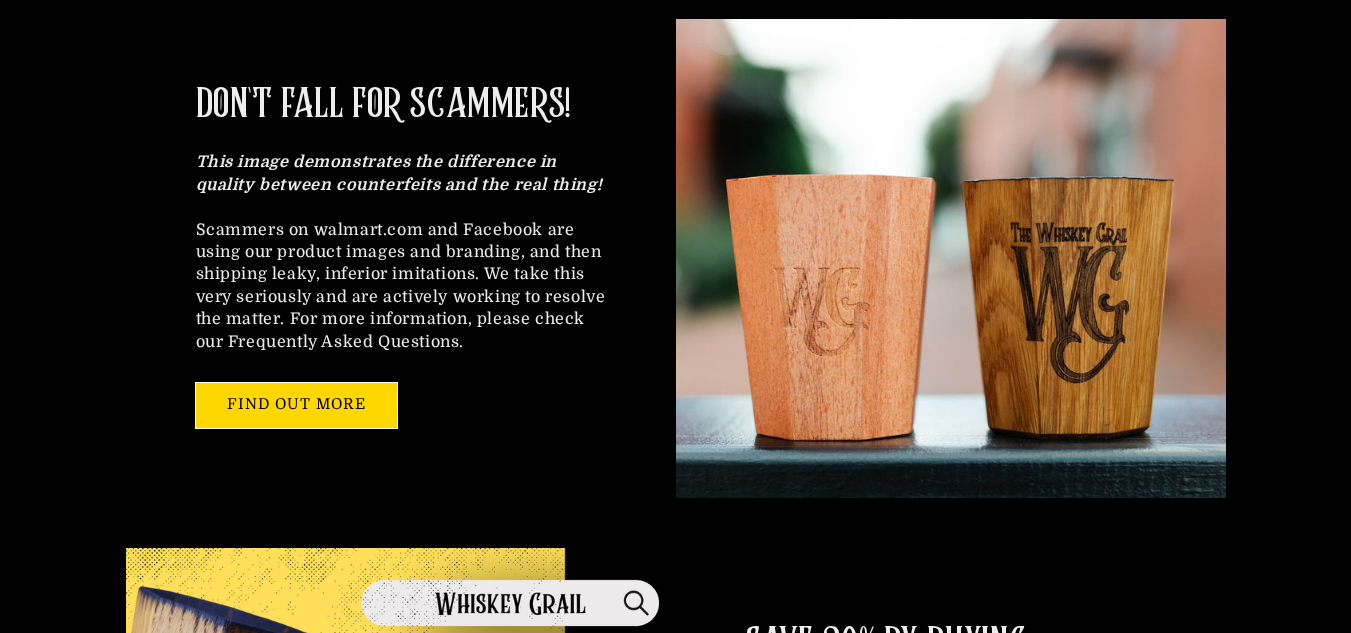 scroll, scrollTop: 705, scrollLeft: 0, axis: vertical 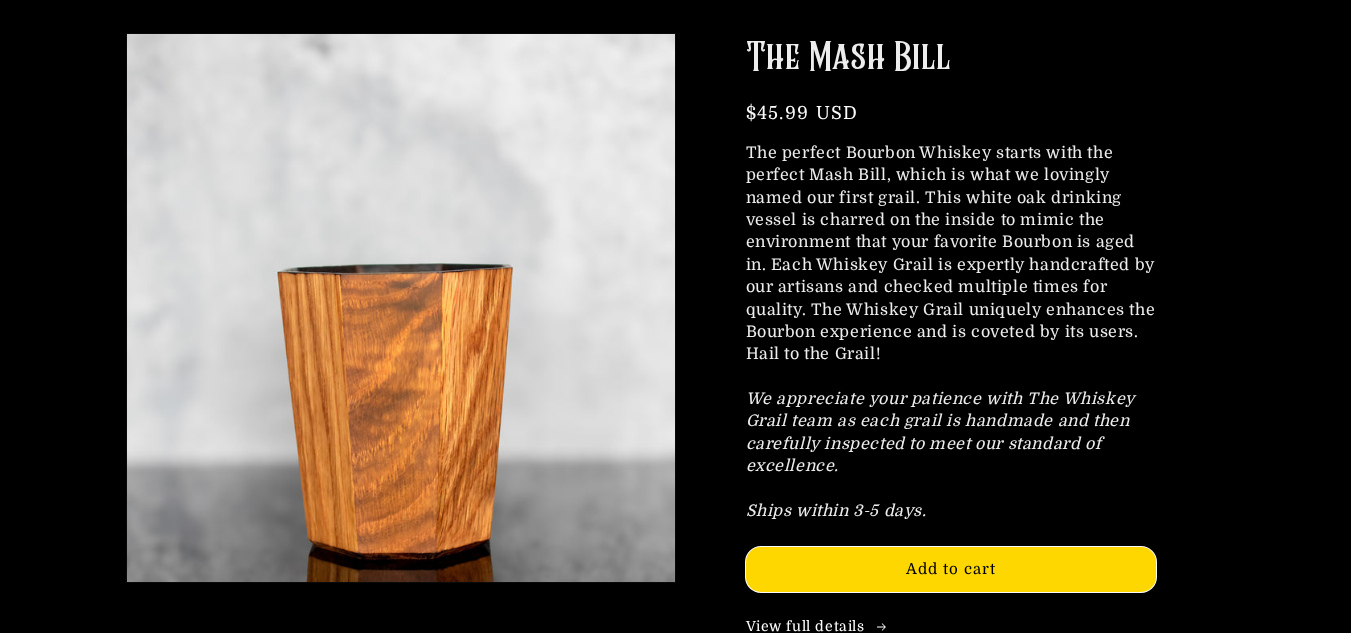 click at bounding box center [400, 307] 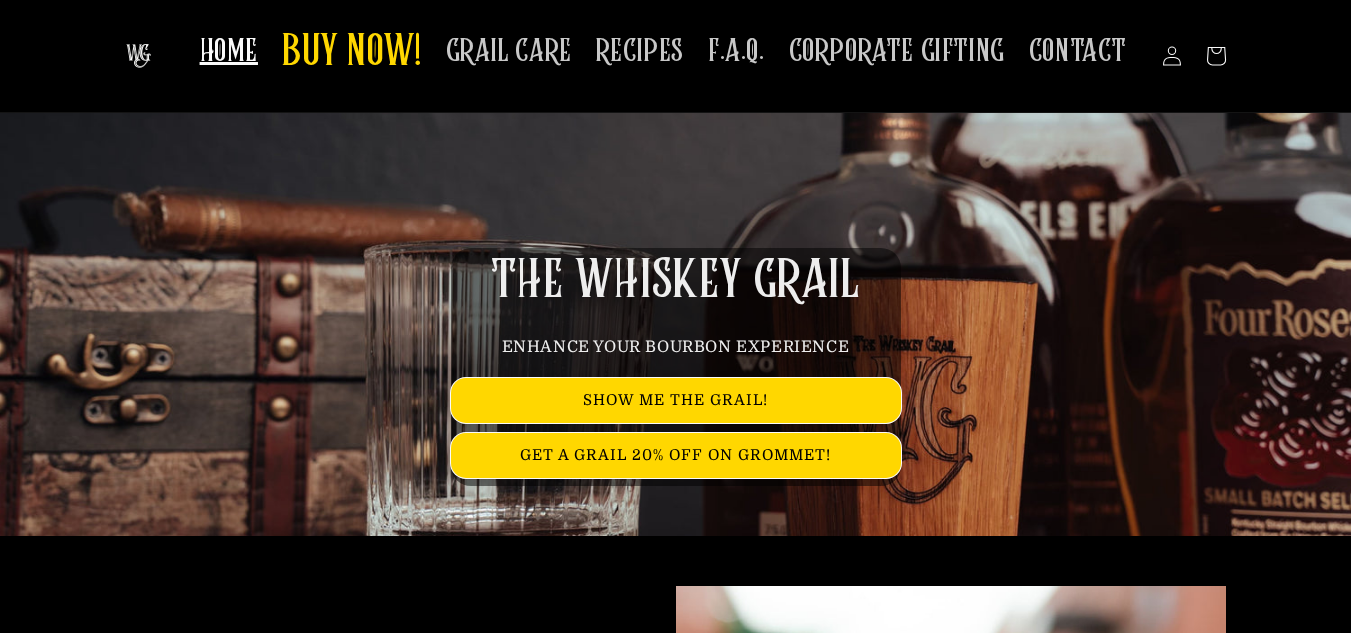 scroll, scrollTop: 43, scrollLeft: 0, axis: vertical 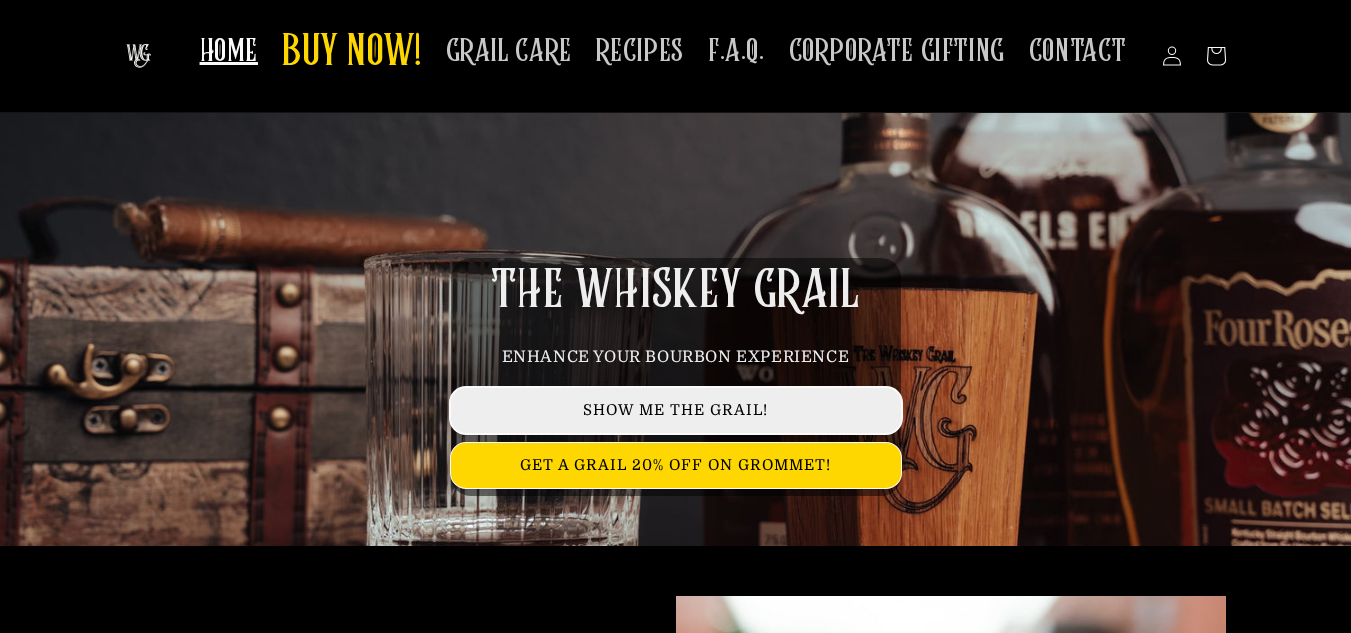 click on "SHOW ME THE GRAIL!" at bounding box center [676, 410] 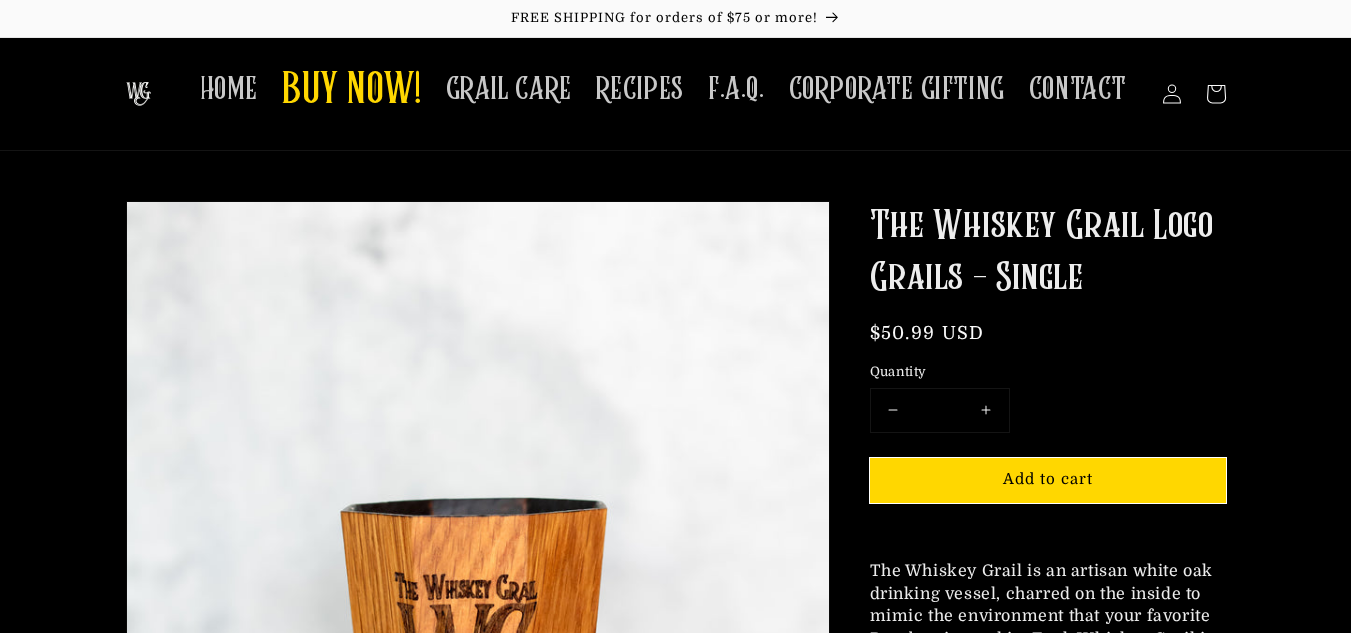 scroll, scrollTop: 0, scrollLeft: 0, axis: both 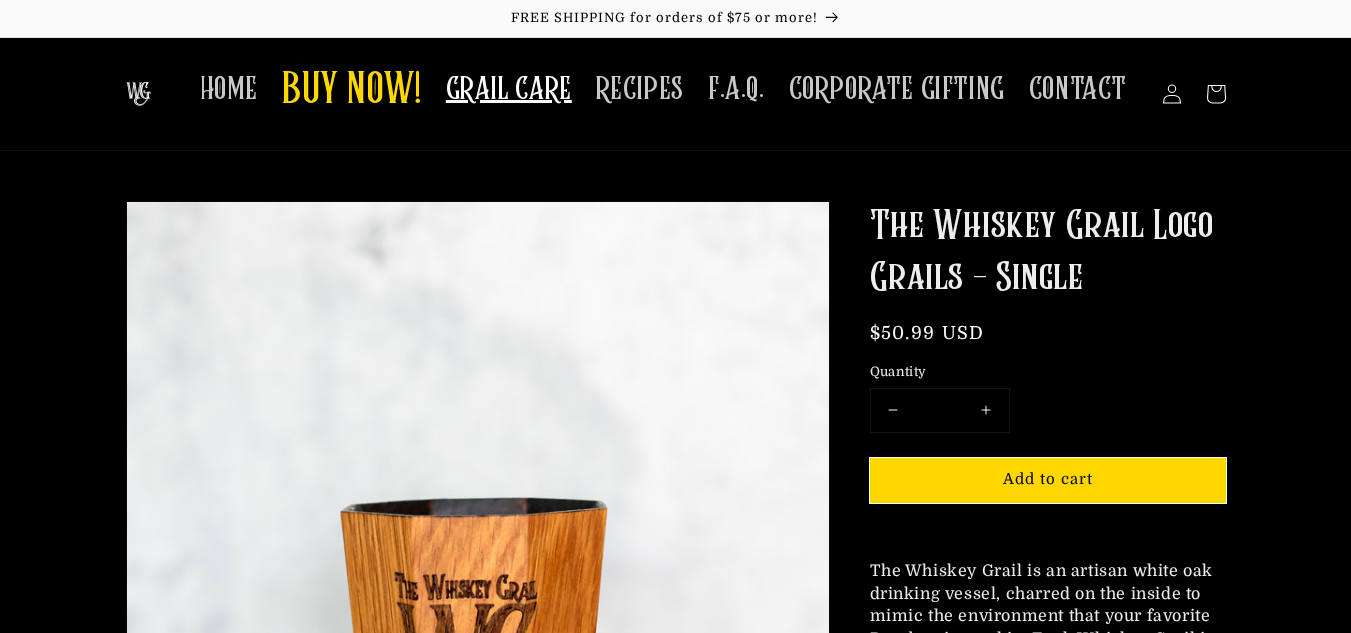 click on "GRAIL CARE" at bounding box center (509, 89) 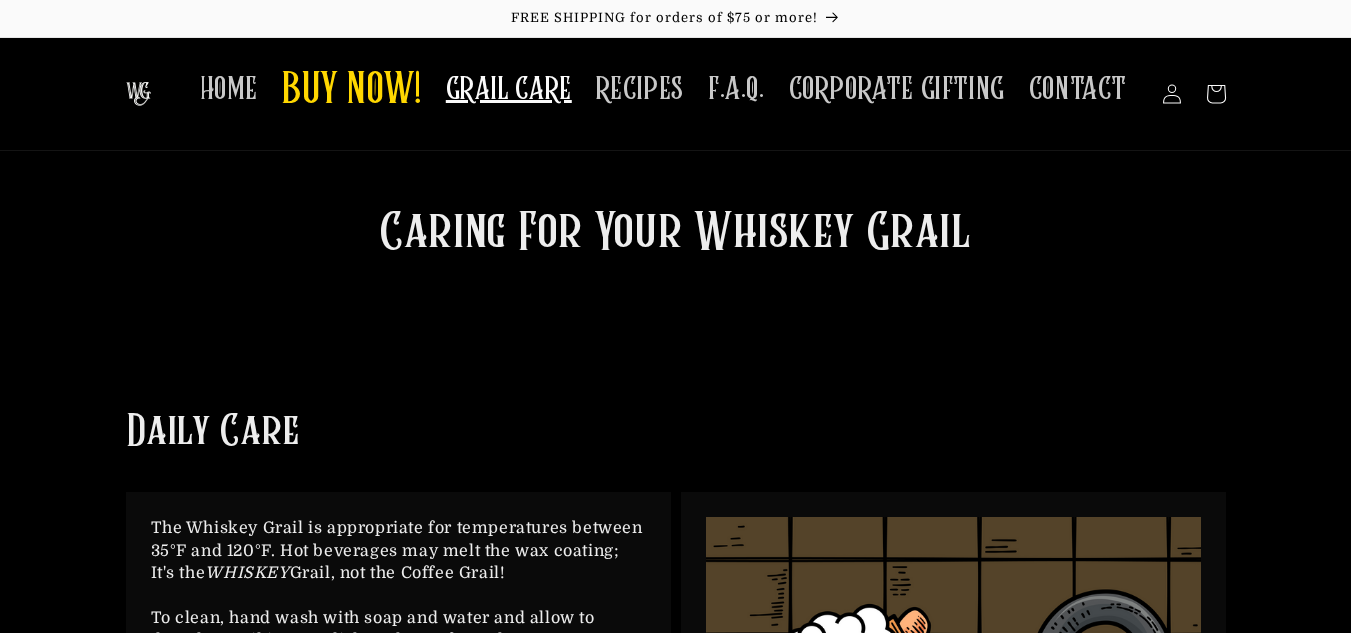 scroll, scrollTop: 0, scrollLeft: 0, axis: both 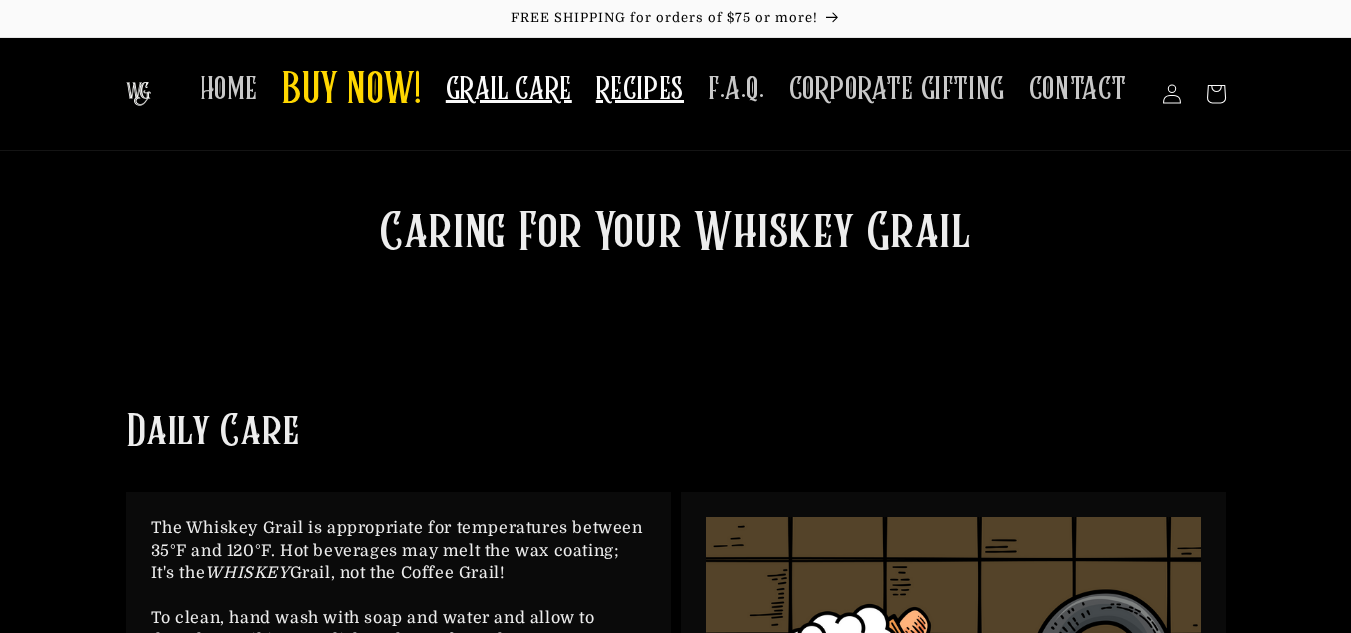 click on "RECIPES" at bounding box center [640, 89] 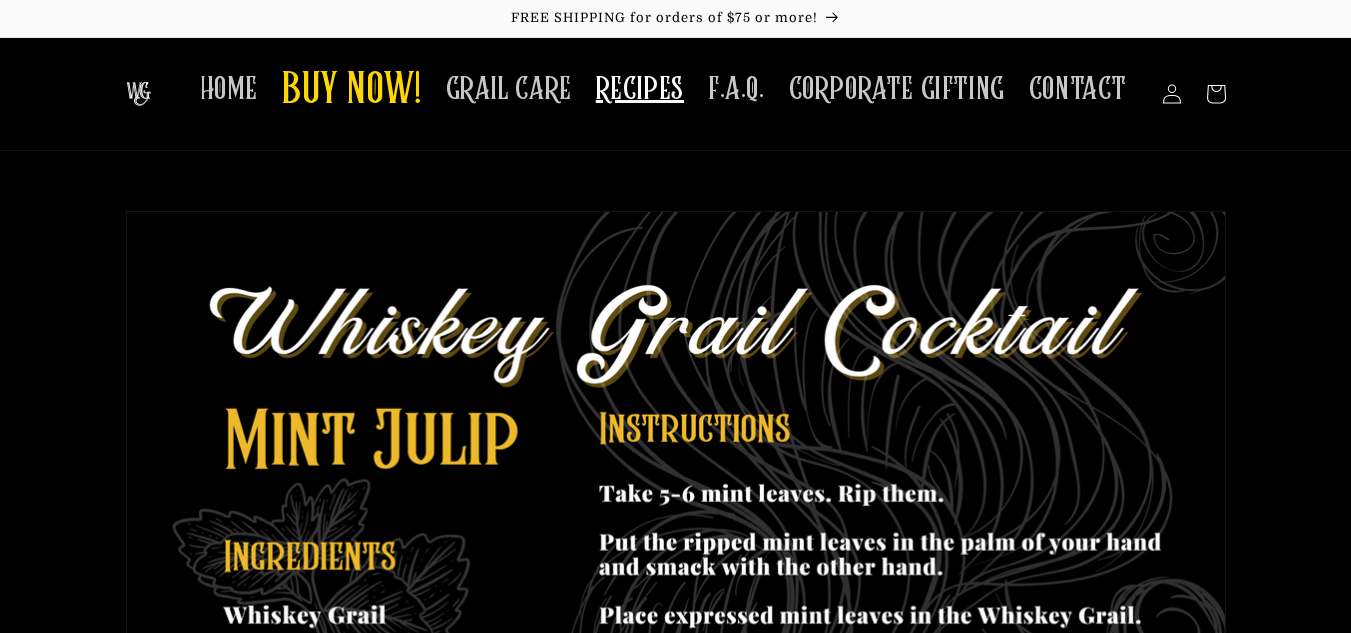 scroll, scrollTop: 0, scrollLeft: 0, axis: both 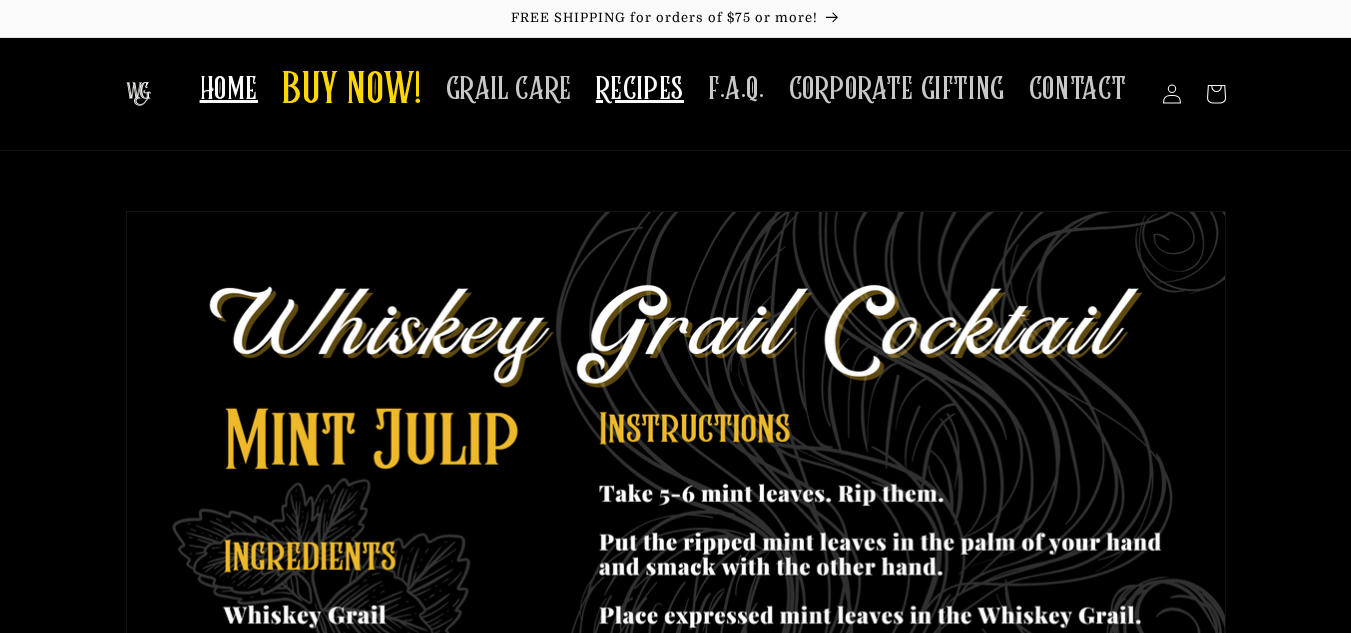 click on "HOME" at bounding box center (229, 89) 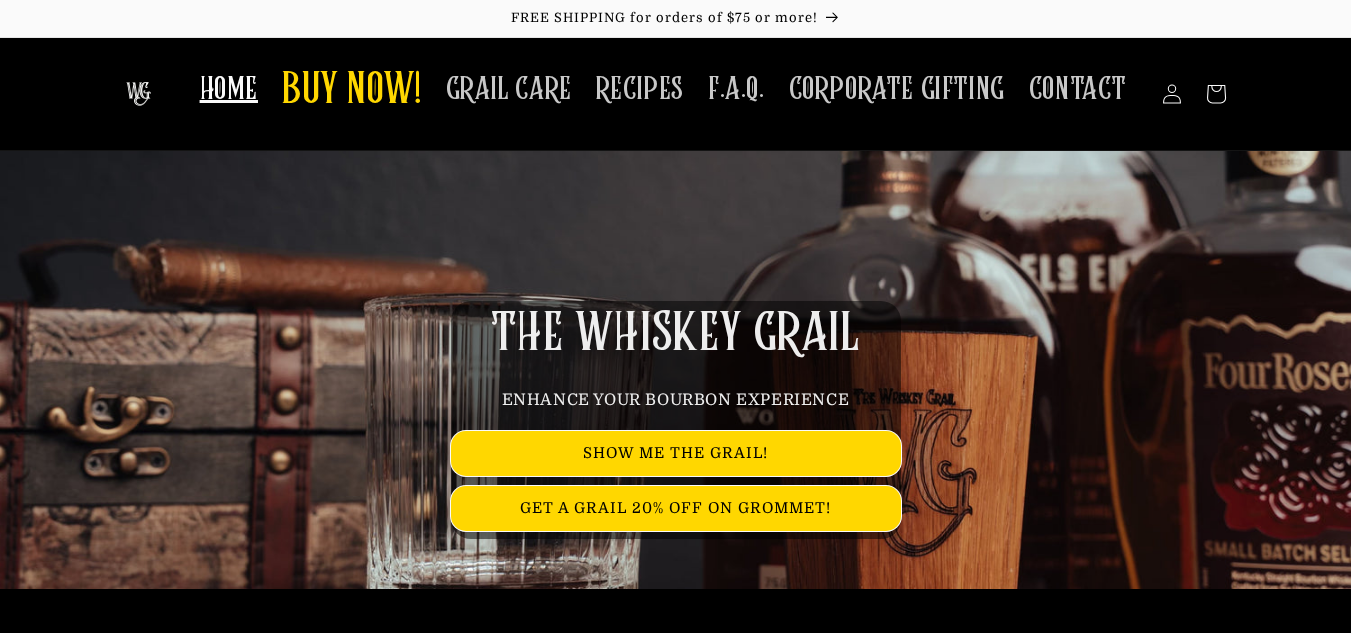 scroll, scrollTop: 0, scrollLeft: 0, axis: both 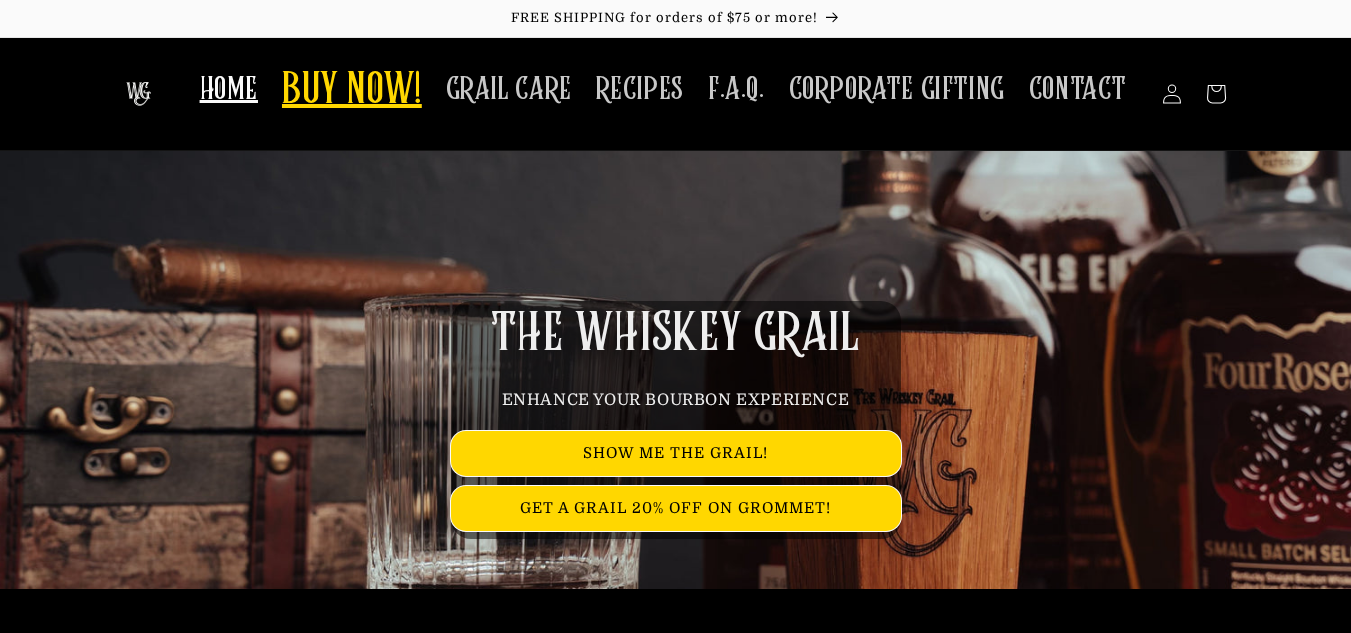 click on "BUY NOW!" at bounding box center [352, 91] 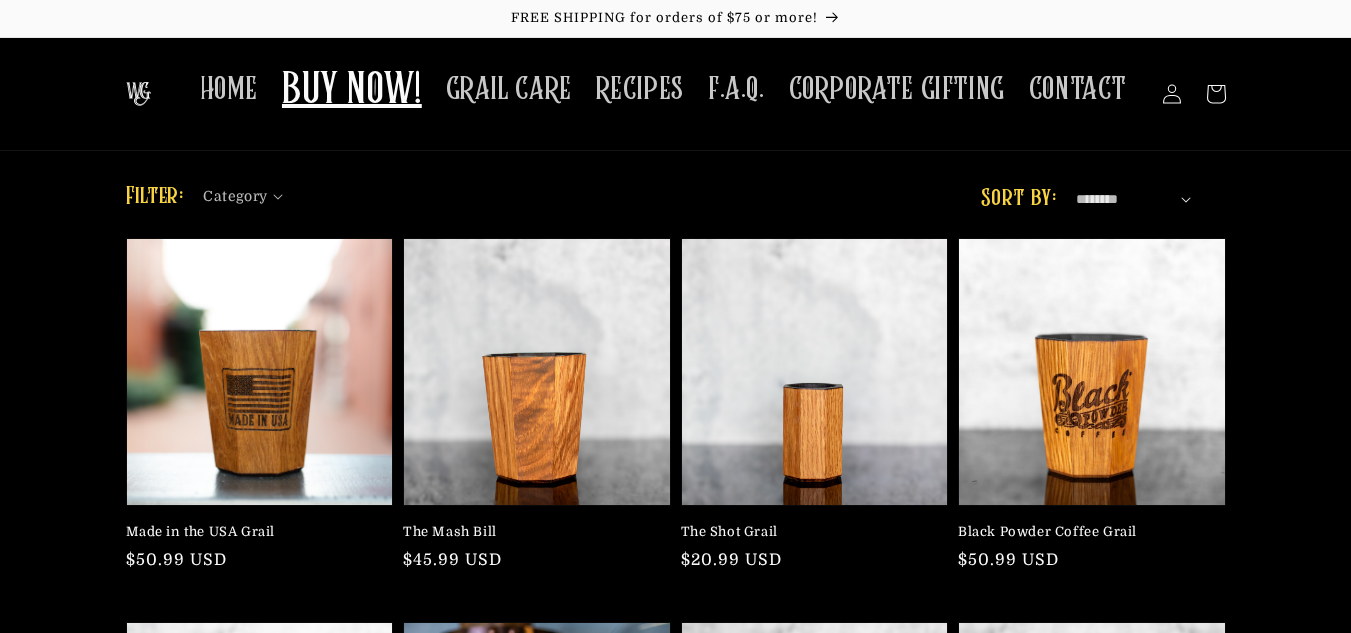 scroll, scrollTop: 0, scrollLeft: 0, axis: both 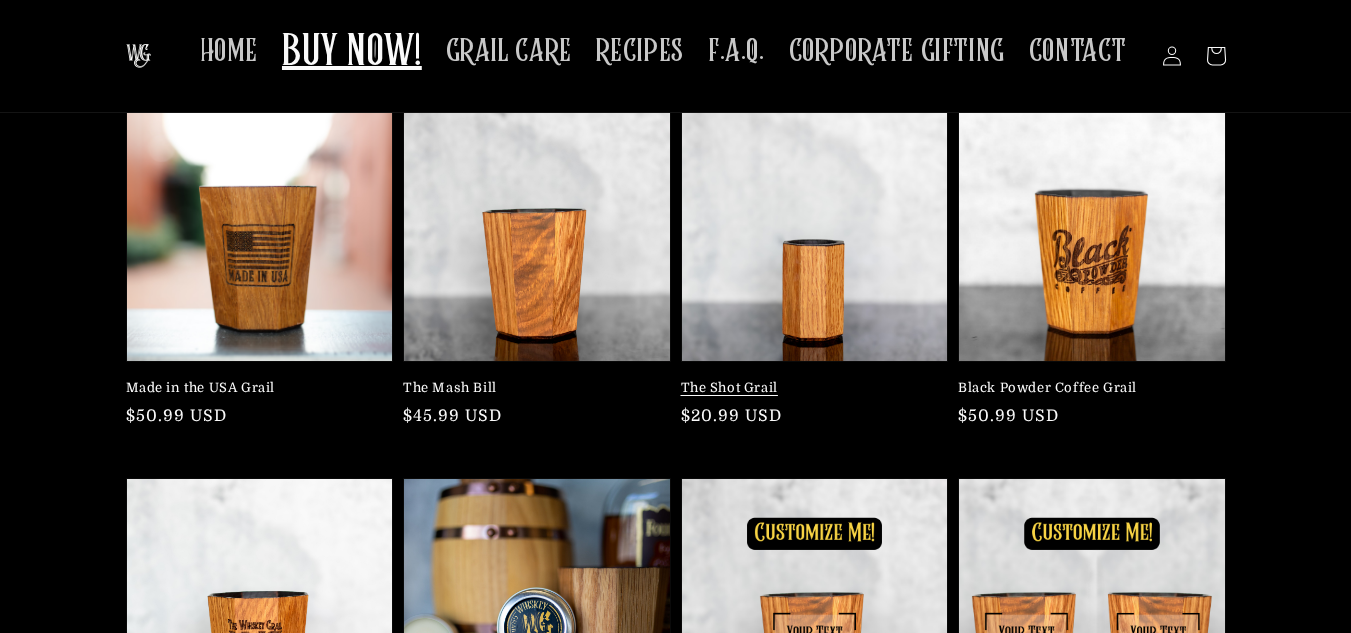 click on "The Shot Grail" at bounding box center (809, 388) 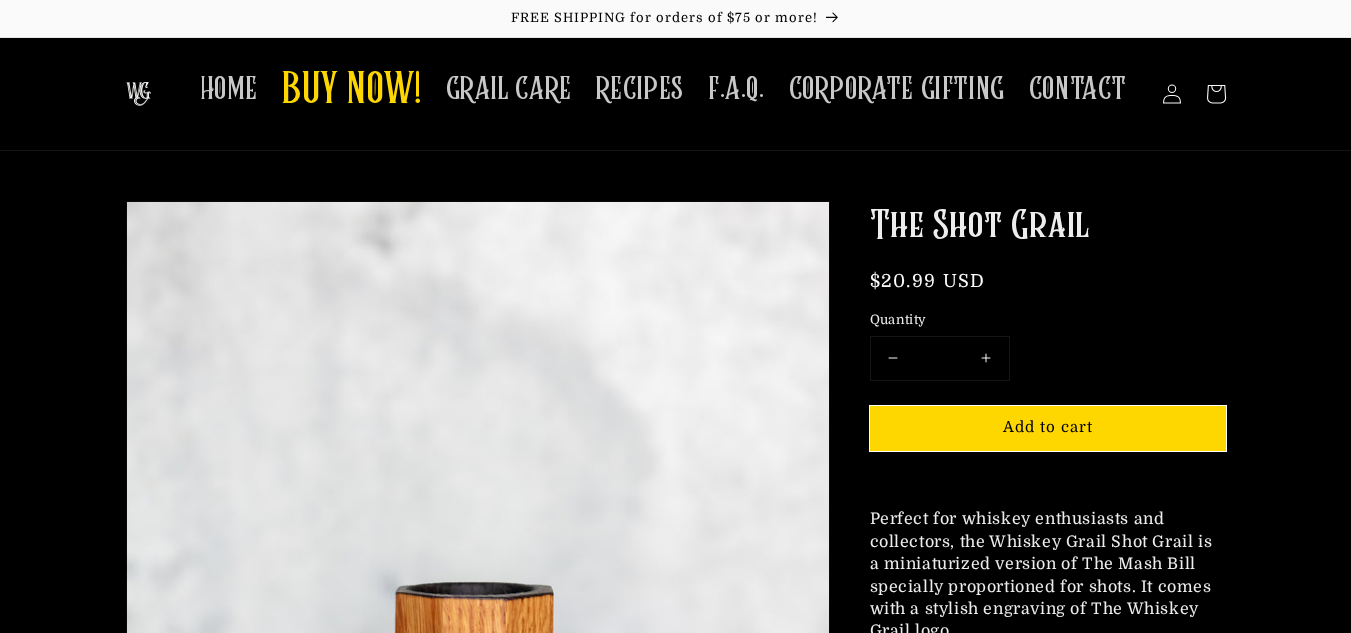 scroll, scrollTop: 0, scrollLeft: 0, axis: both 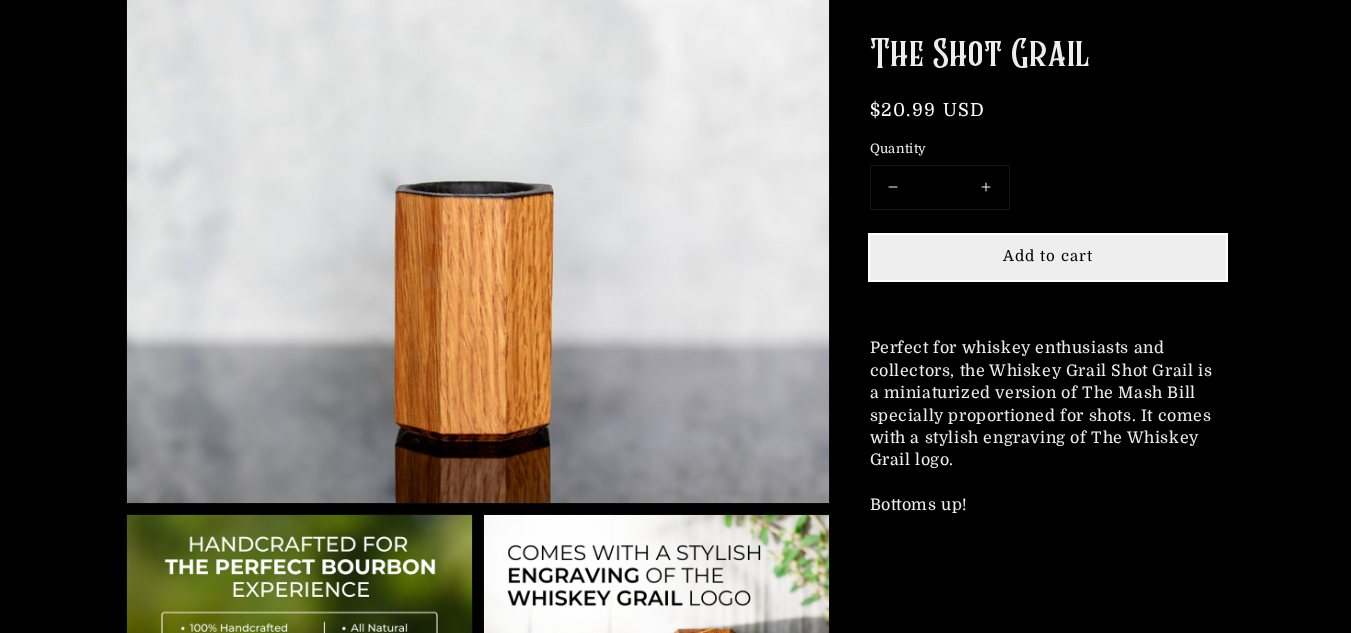 click on "Add to cart" at bounding box center [1048, 256] 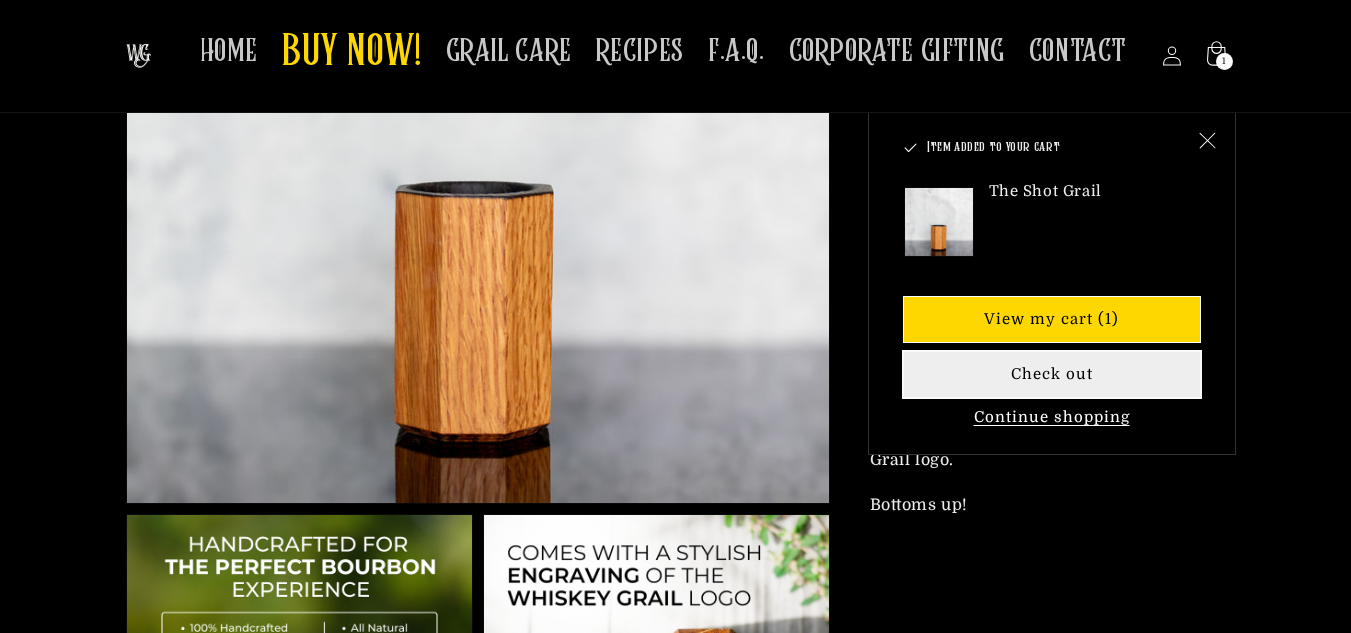 click on "Check out" at bounding box center [1052, 375] 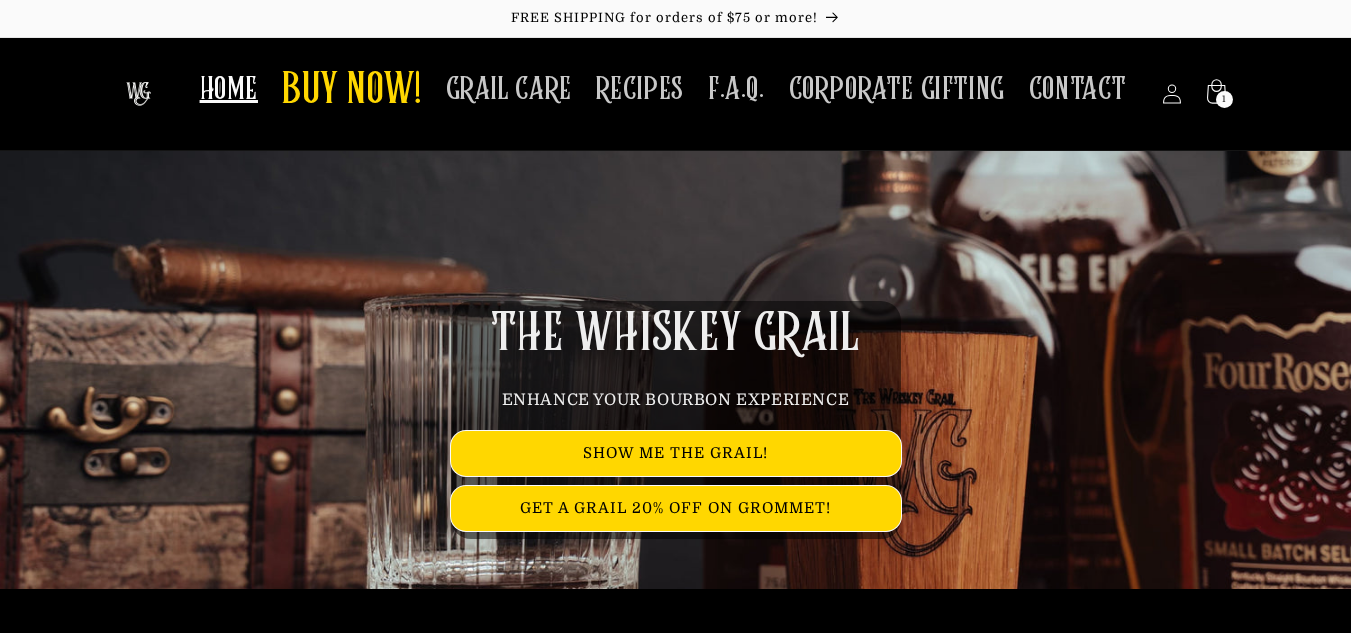 scroll, scrollTop: 0, scrollLeft: 0, axis: both 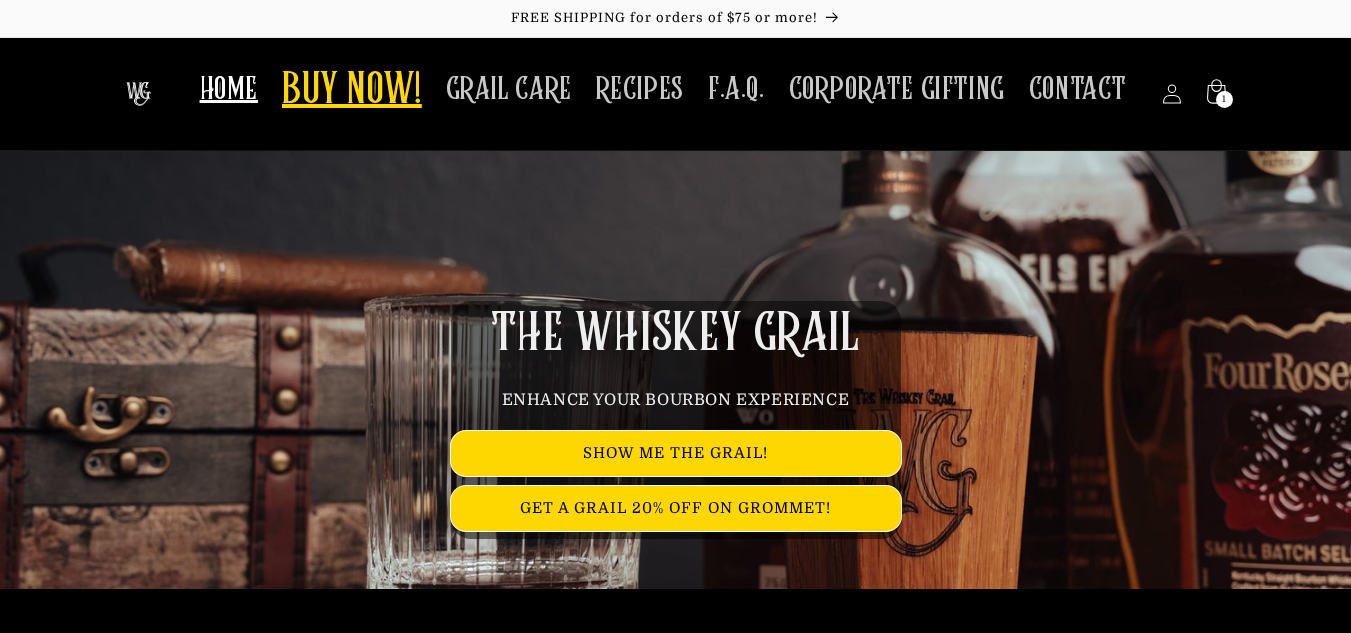 click on "BUY NOW!" at bounding box center (352, 91) 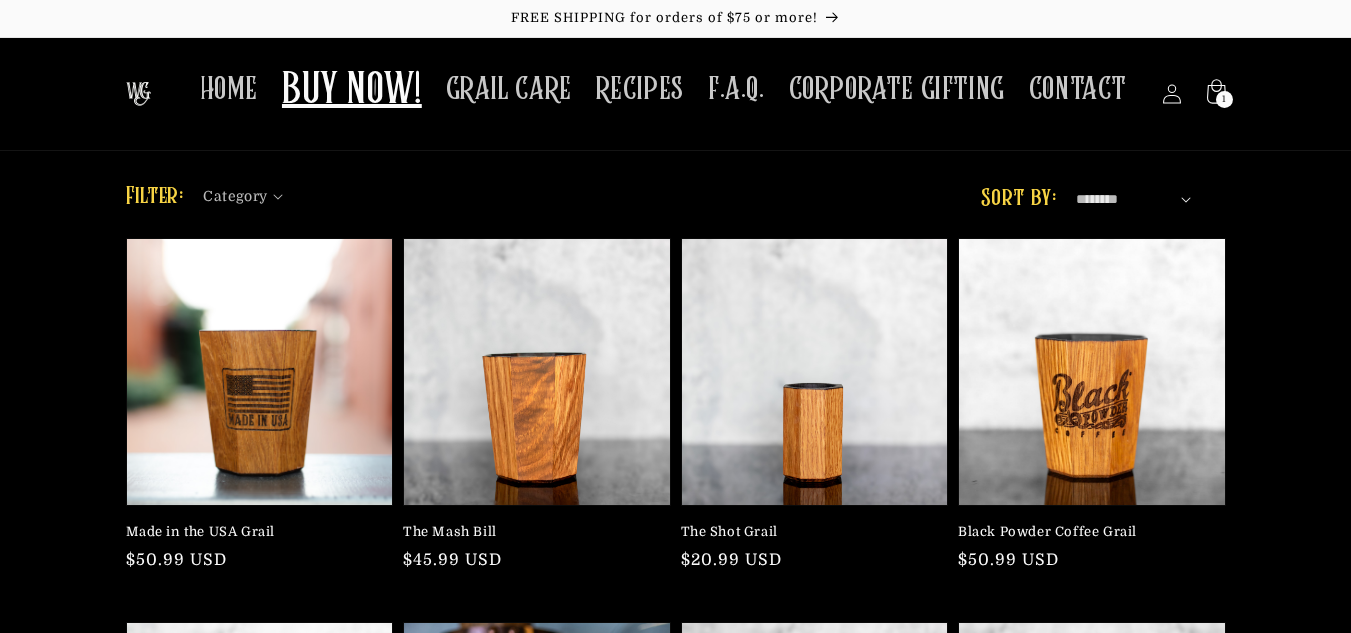 scroll, scrollTop: 0, scrollLeft: 0, axis: both 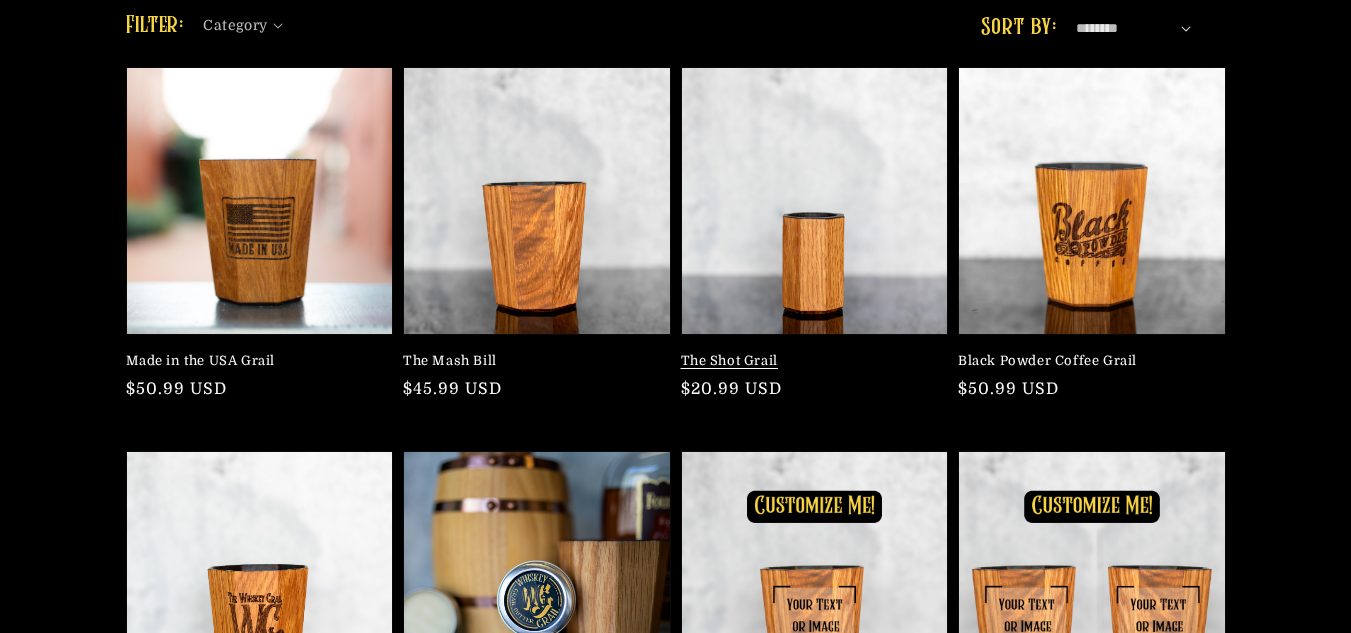 click on "The Shot Grail" at bounding box center [809, 361] 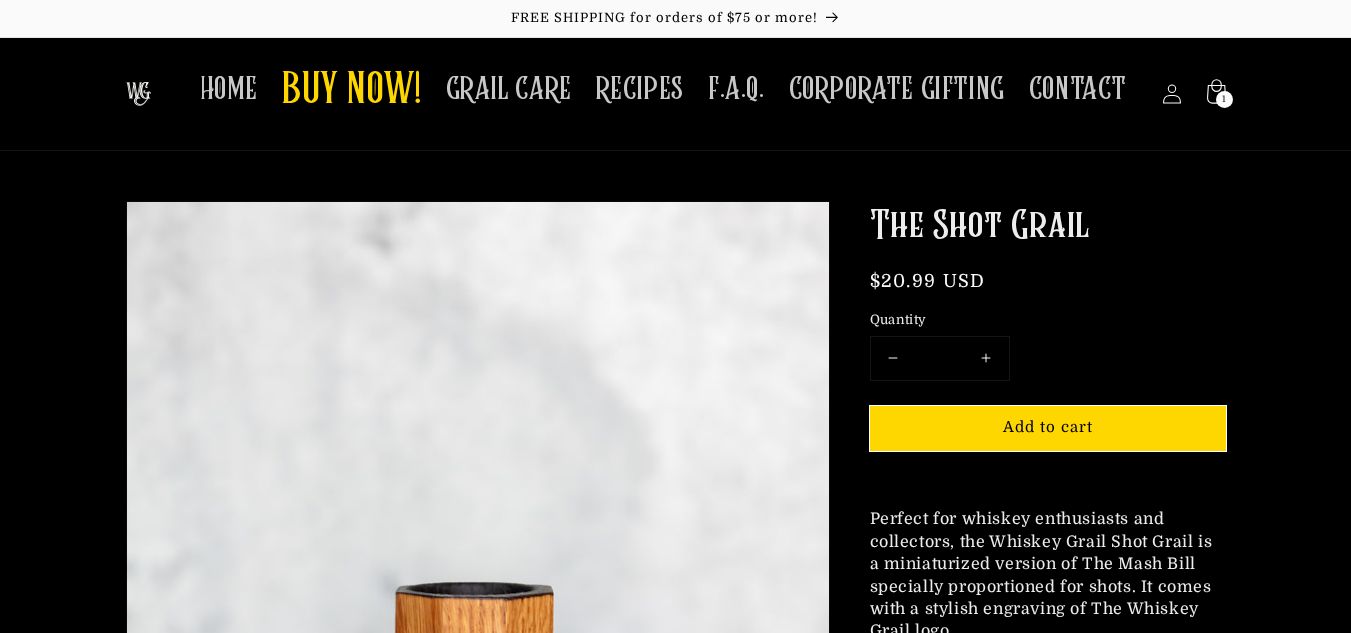 scroll, scrollTop: 0, scrollLeft: 0, axis: both 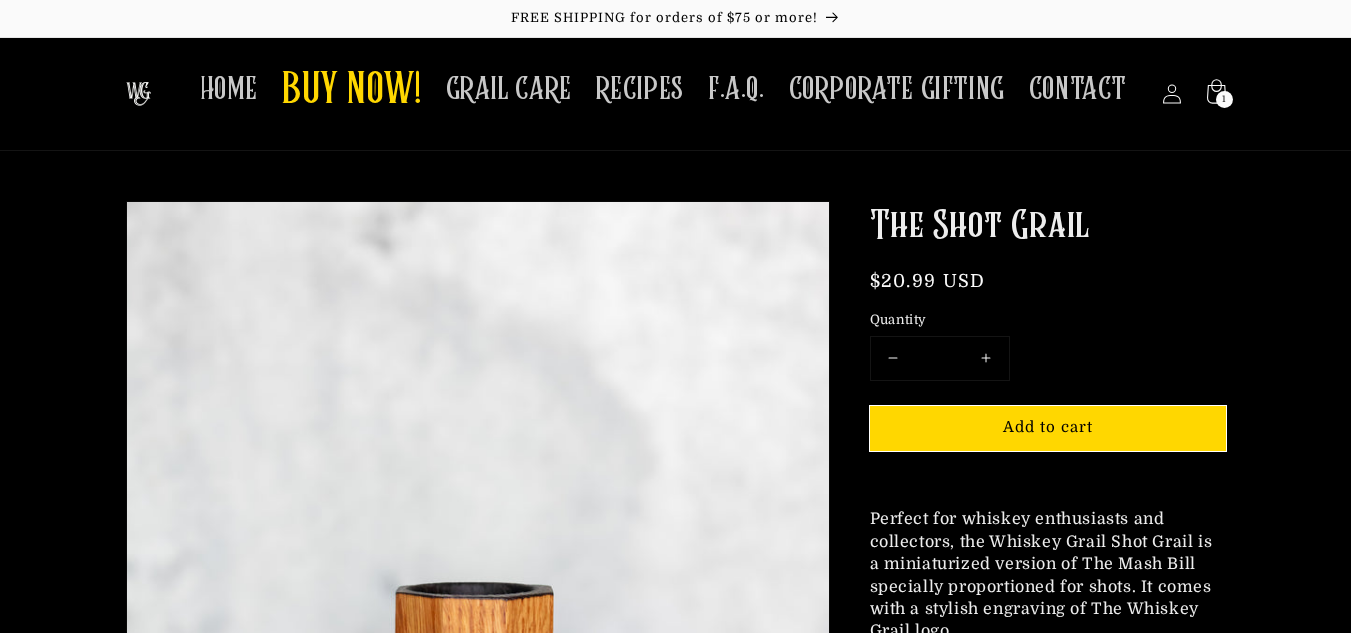 click on "Increase quantity for The Shot Grail" at bounding box center (986, 358) 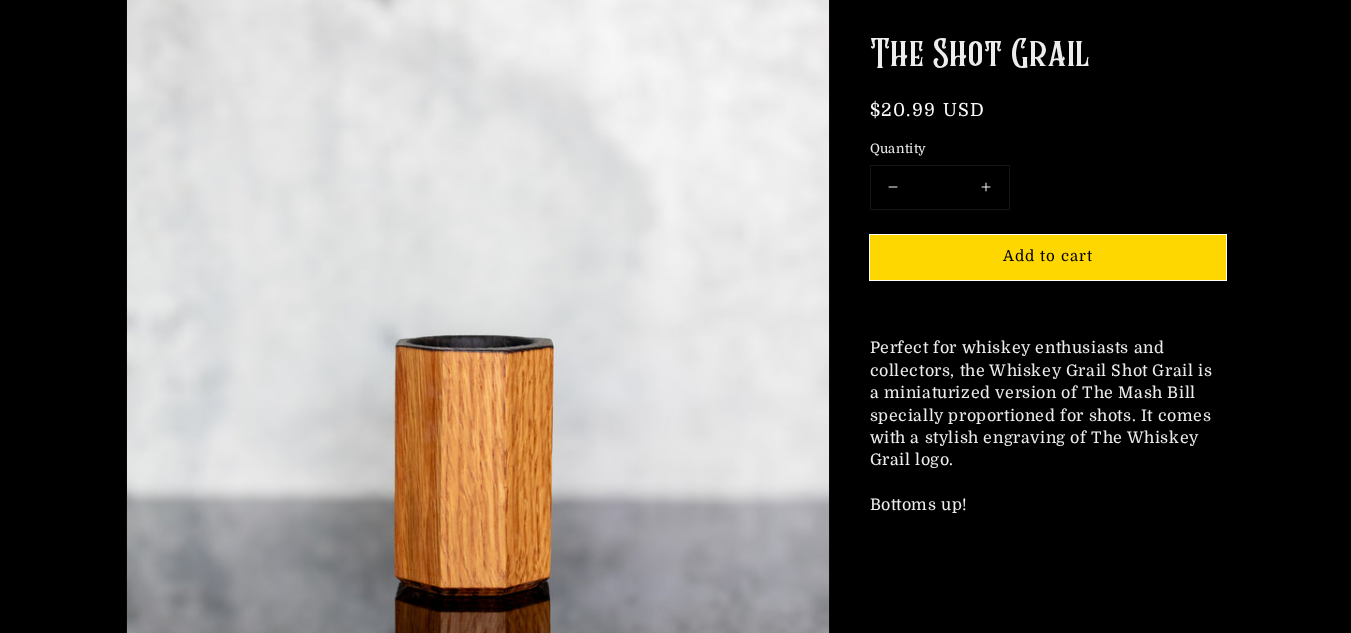 scroll, scrollTop: 261, scrollLeft: 0, axis: vertical 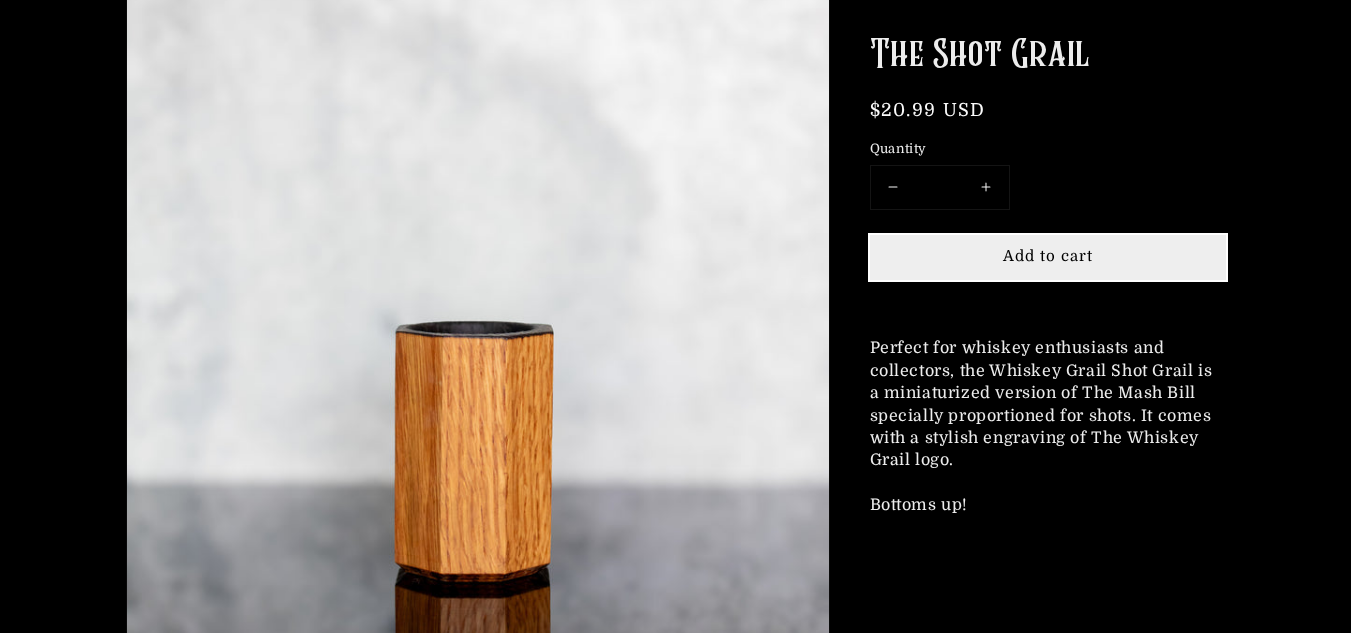 click on "Add to cart" at bounding box center [1048, 256] 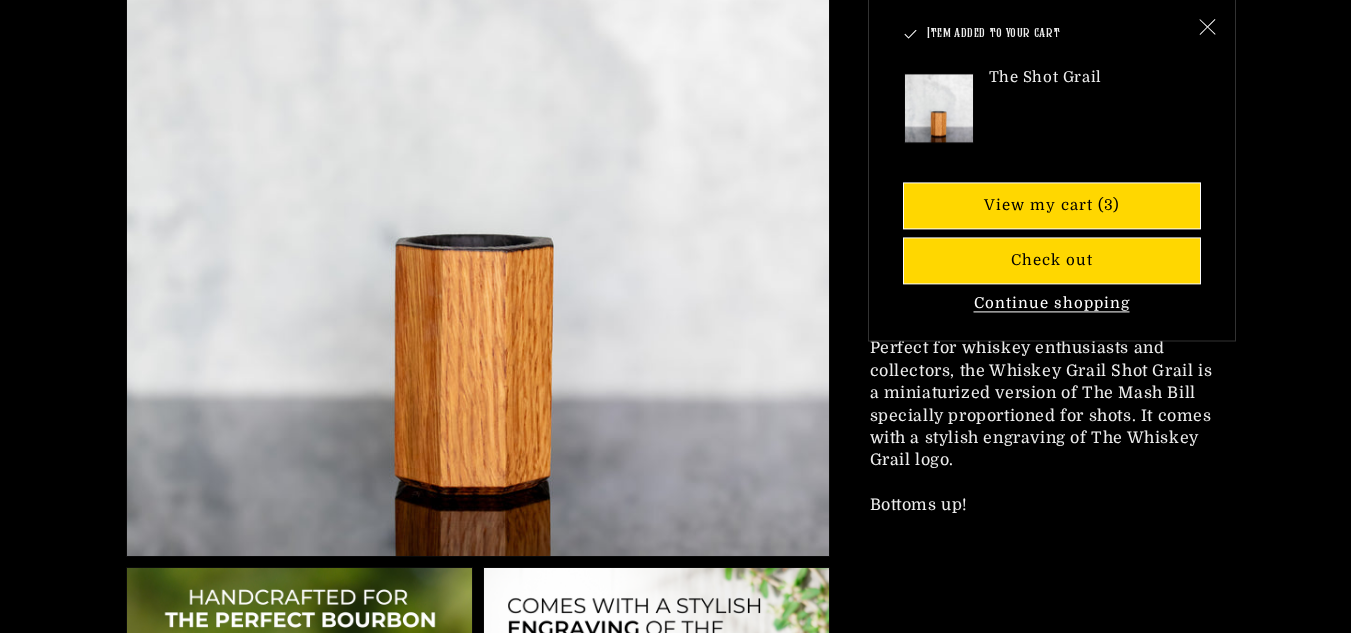 scroll, scrollTop: 354, scrollLeft: 0, axis: vertical 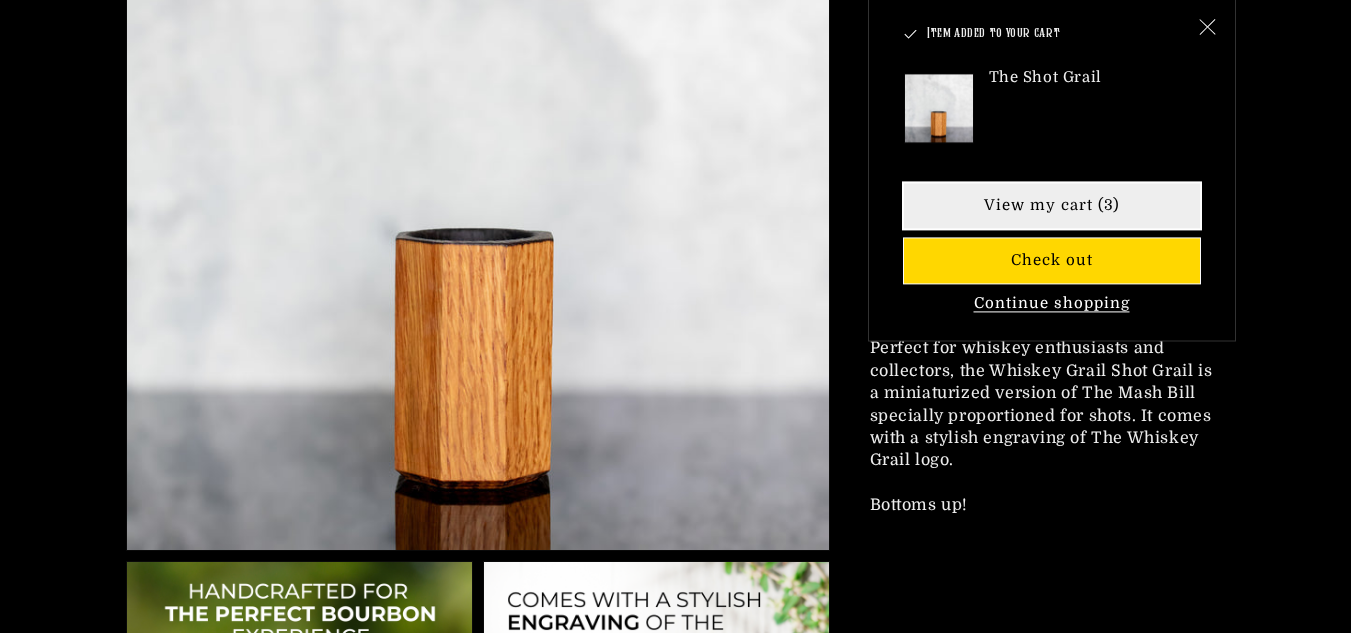 click on "View my cart (3)" at bounding box center (1052, 206) 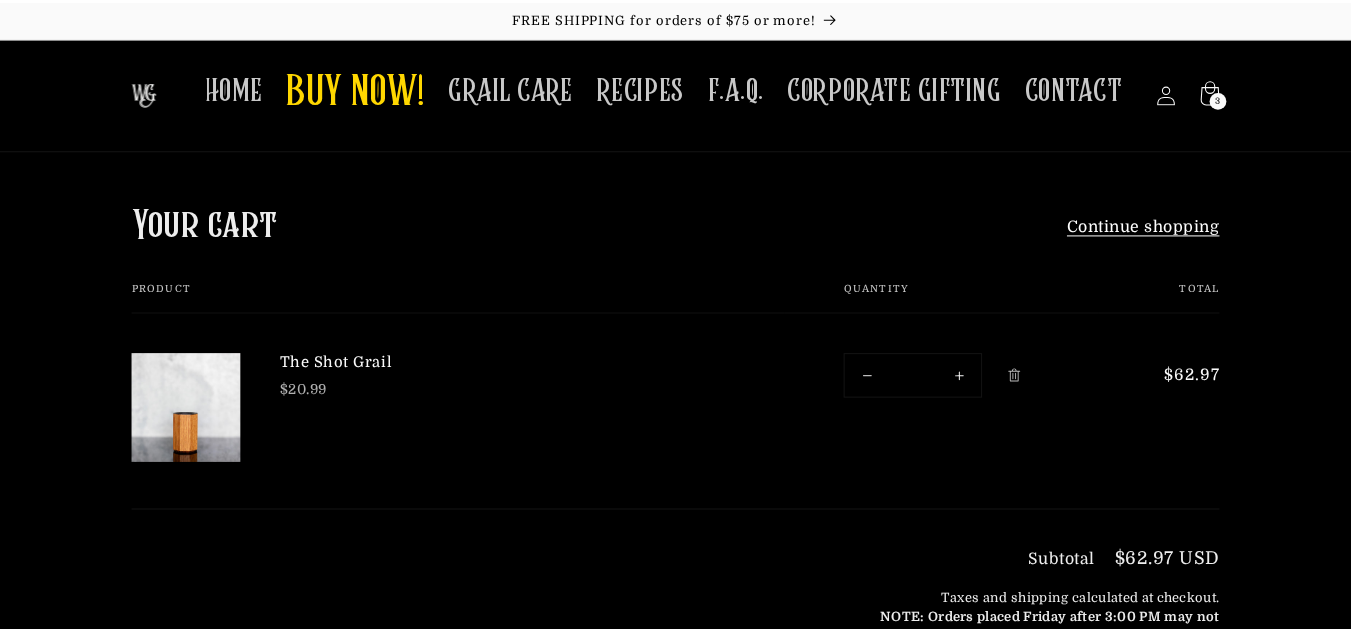 scroll, scrollTop: 0, scrollLeft: 0, axis: both 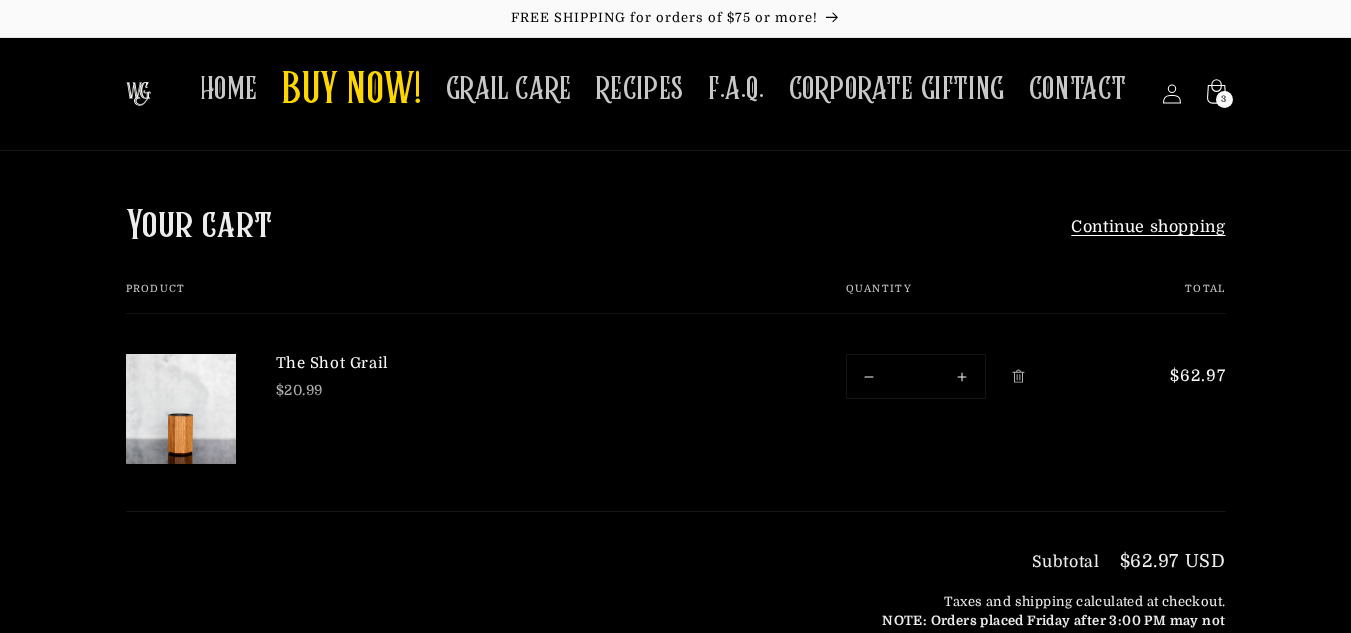 click on "Decrease quantity for The Shot Grail" at bounding box center [869, 376] 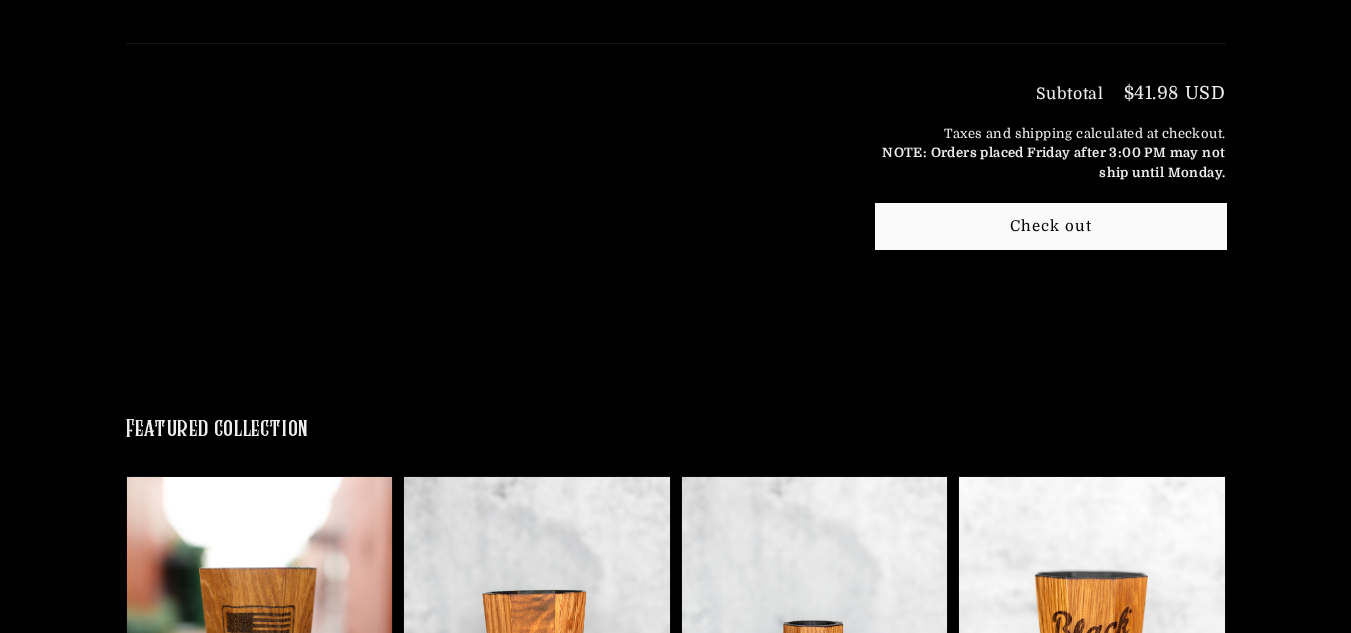 scroll, scrollTop: 499, scrollLeft: 0, axis: vertical 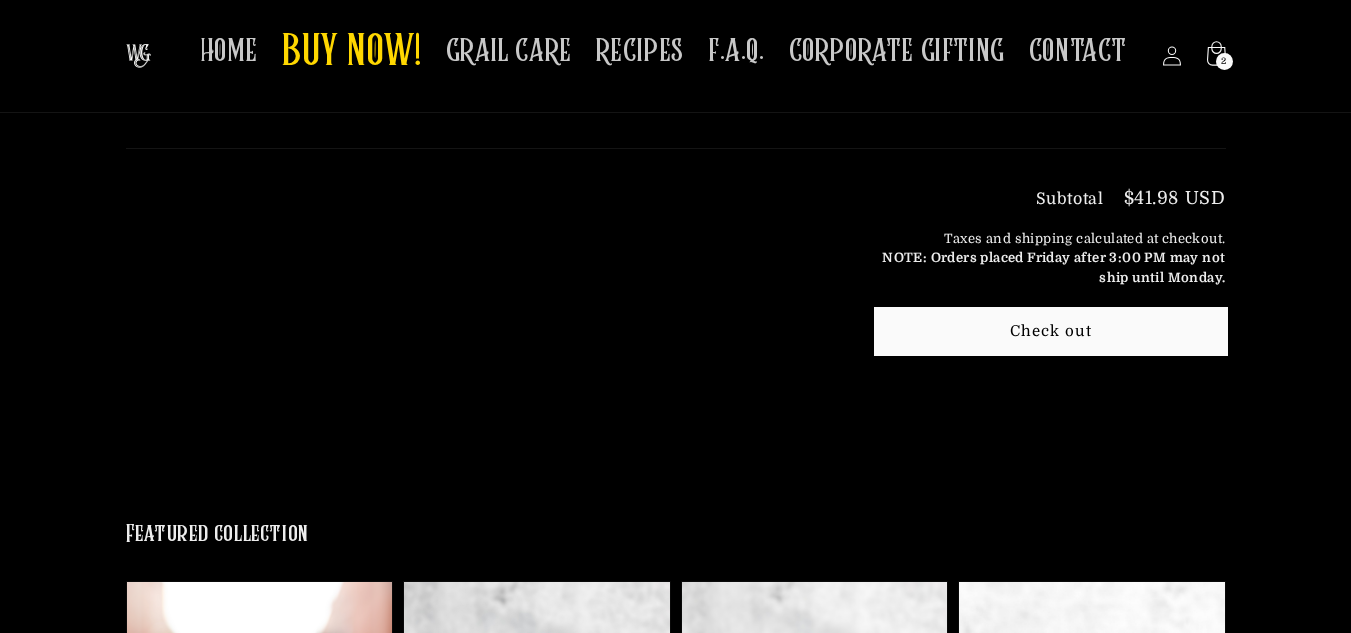 click on "Check out" at bounding box center (1051, 331) 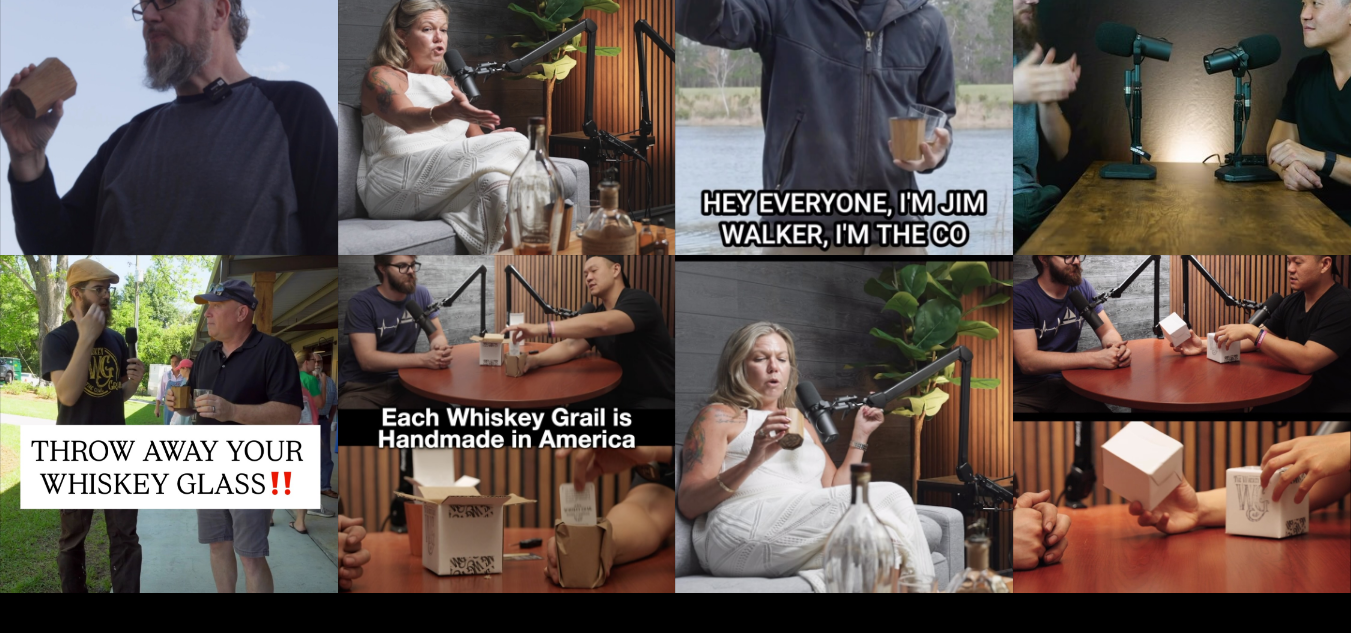 click on "Skip to content
FREE SHIPPING for orders of $75 or more!
HOME
BUY NOW!
GRAIL CARE
RECIPES
F.A.Q.
CORPORATE GIFTING
CONTACT
Log in
Facebook" at bounding box center [675, -4749] 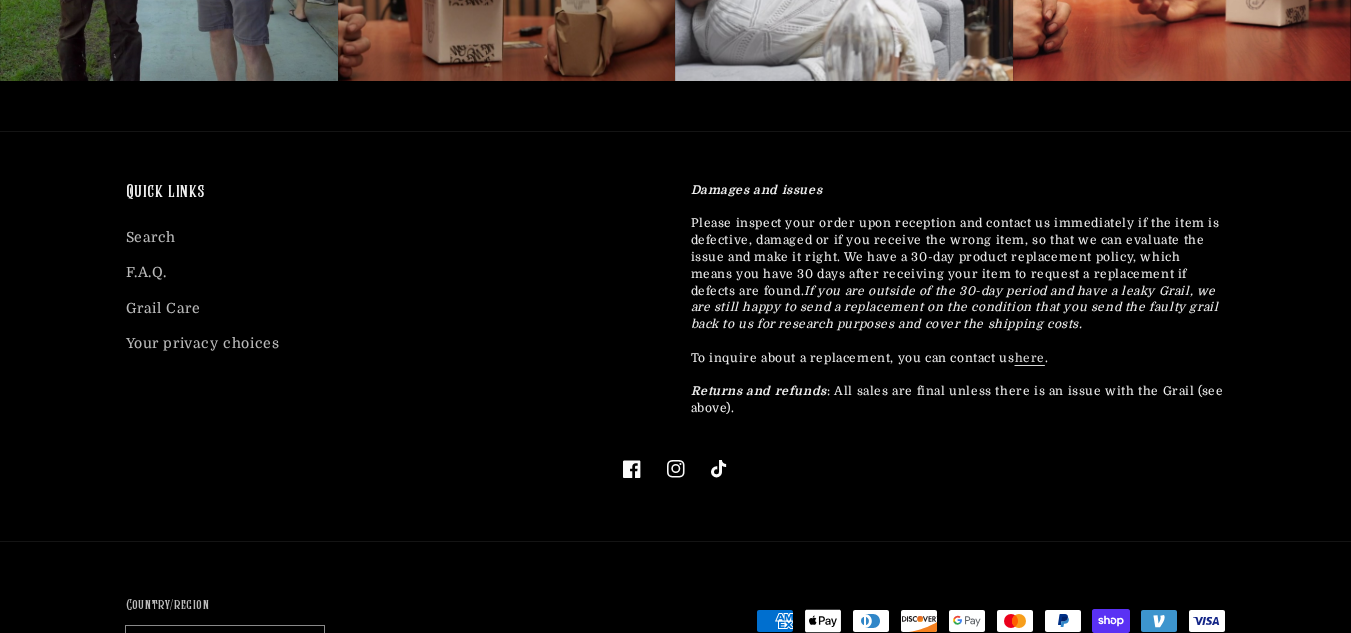 scroll, scrollTop: 5748, scrollLeft: 0, axis: vertical 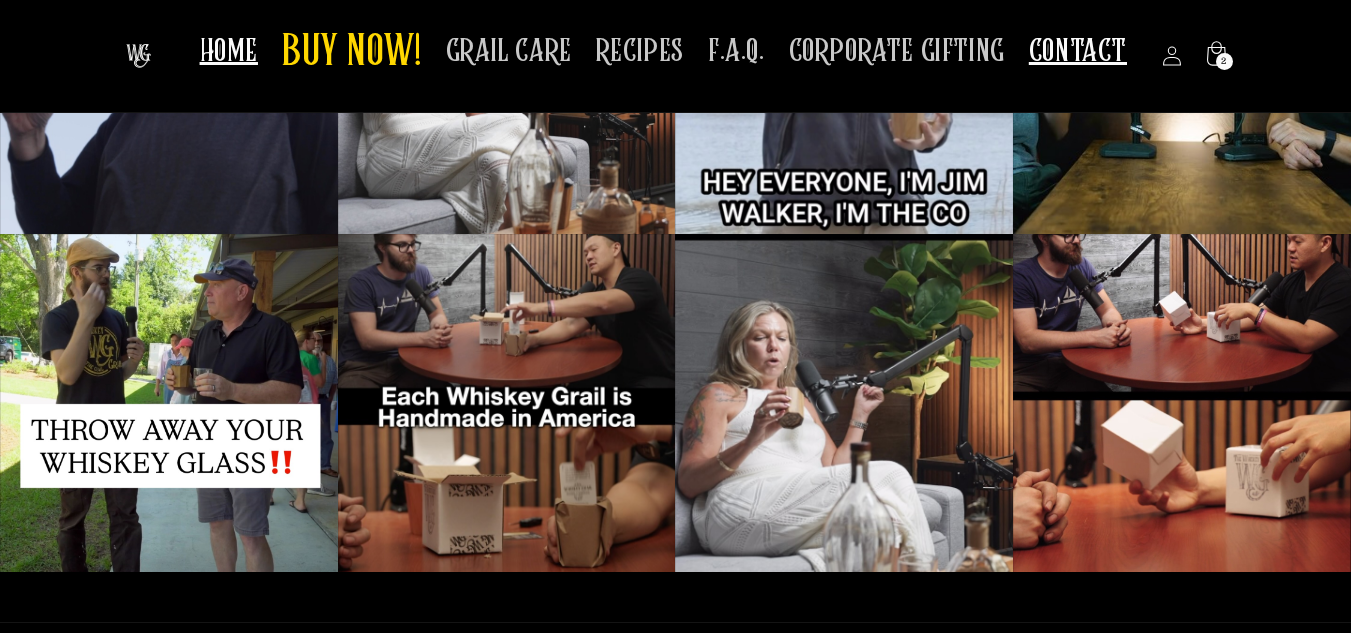 click on "CONTACT" at bounding box center [1078, 51] 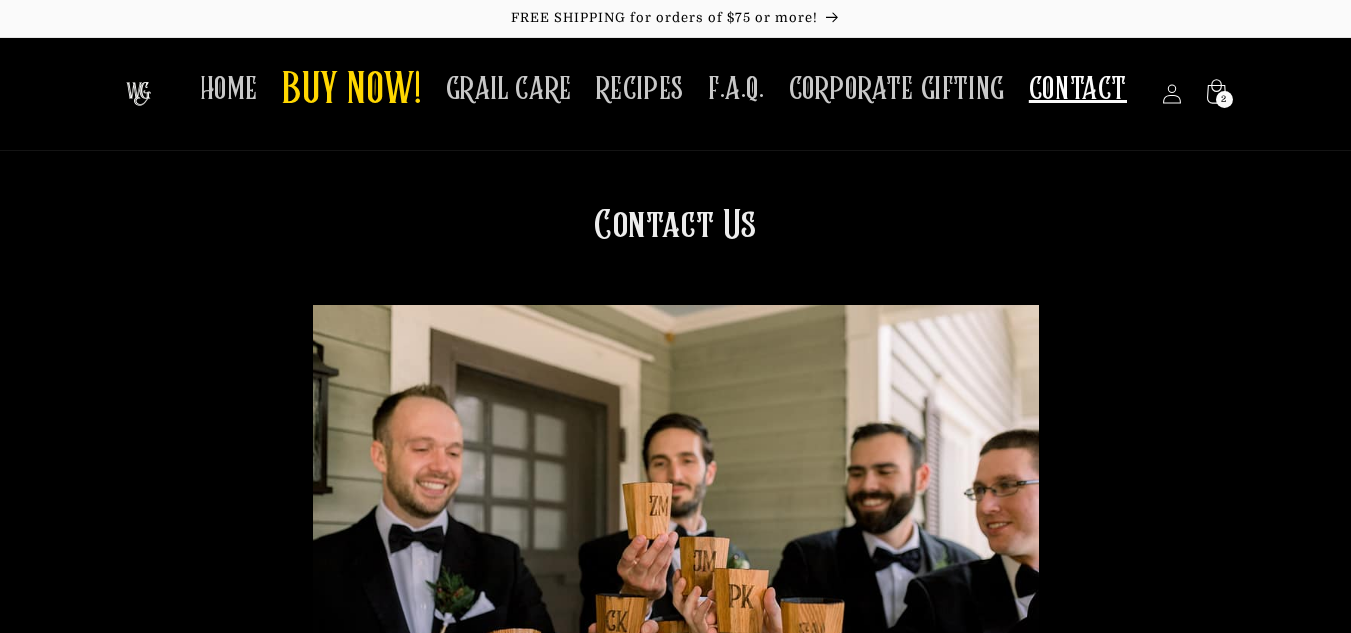 scroll, scrollTop: 0, scrollLeft: 0, axis: both 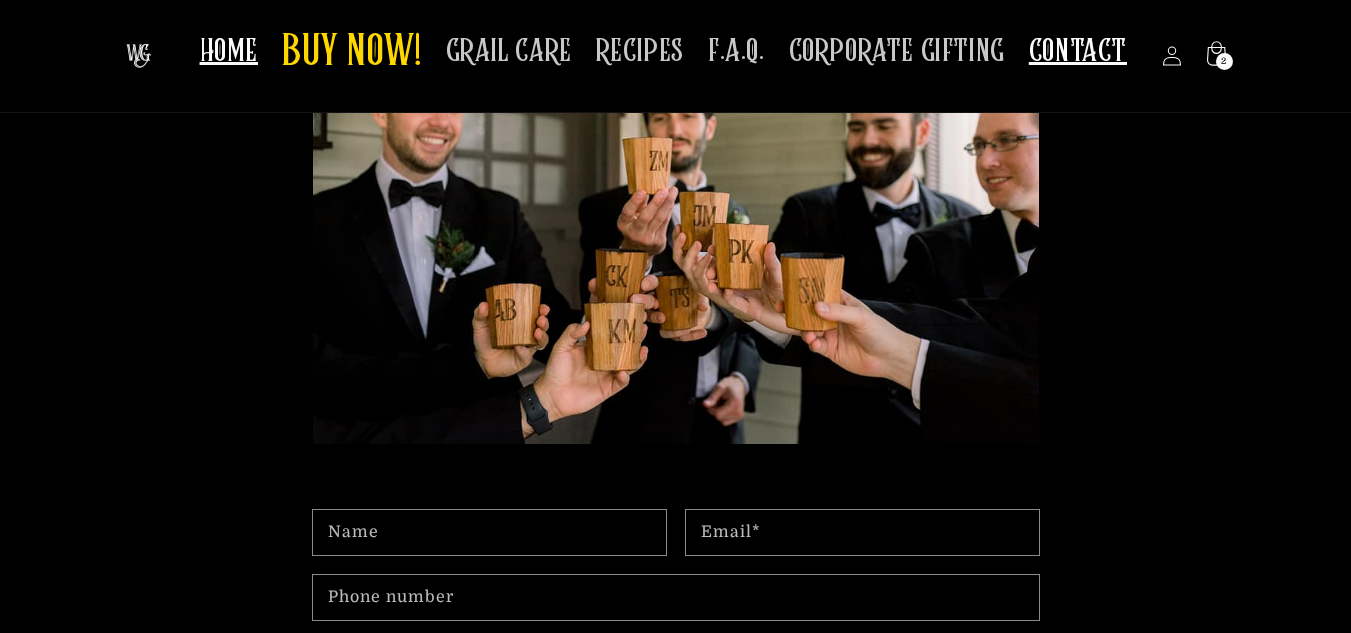 click on "HOME" at bounding box center (229, 51) 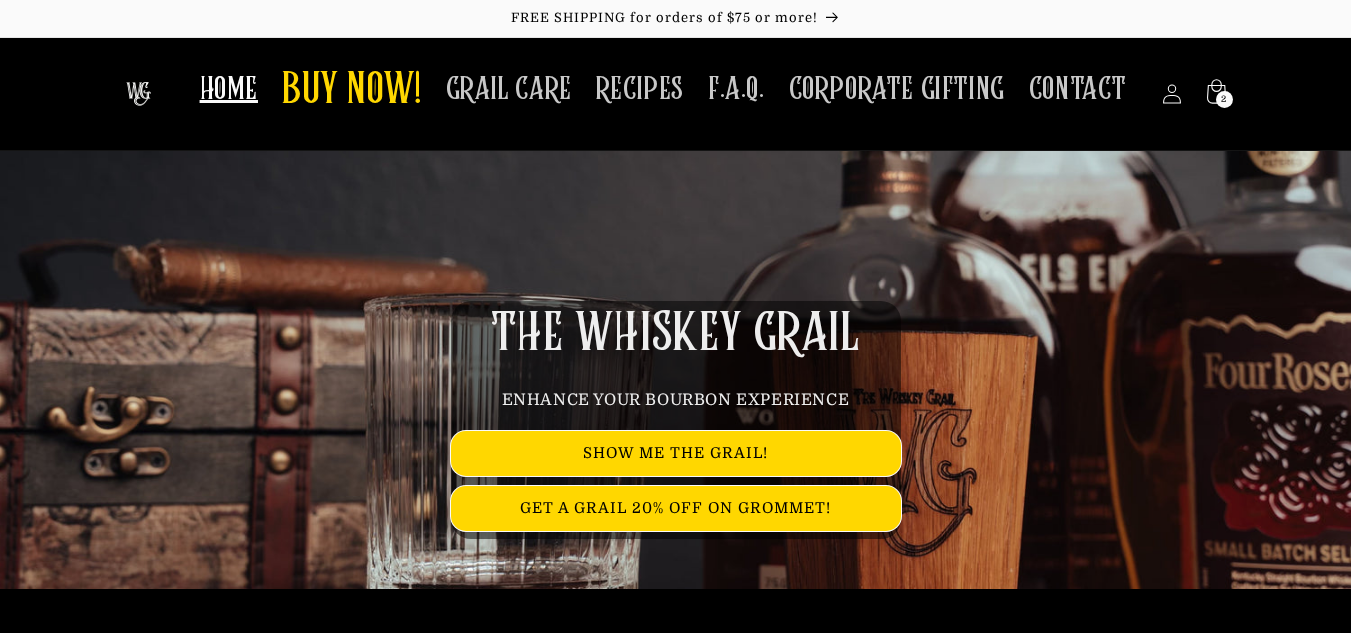 scroll, scrollTop: 0, scrollLeft: 0, axis: both 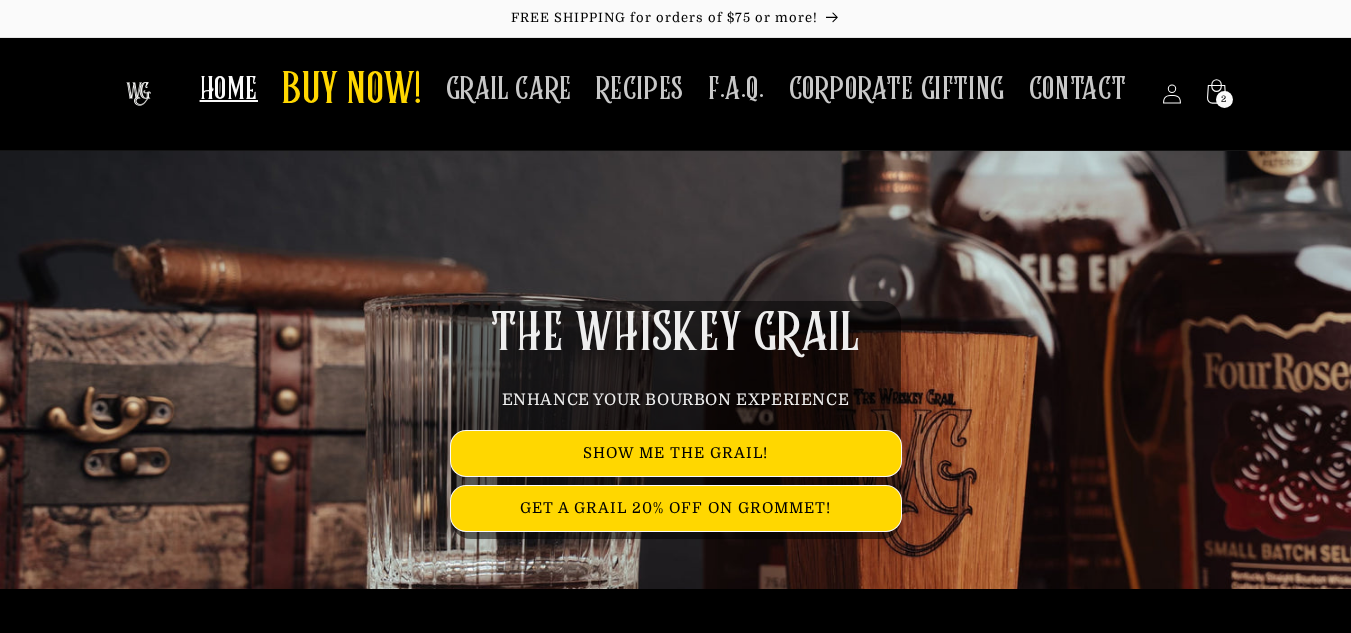 click on "HOME" at bounding box center (229, 89) 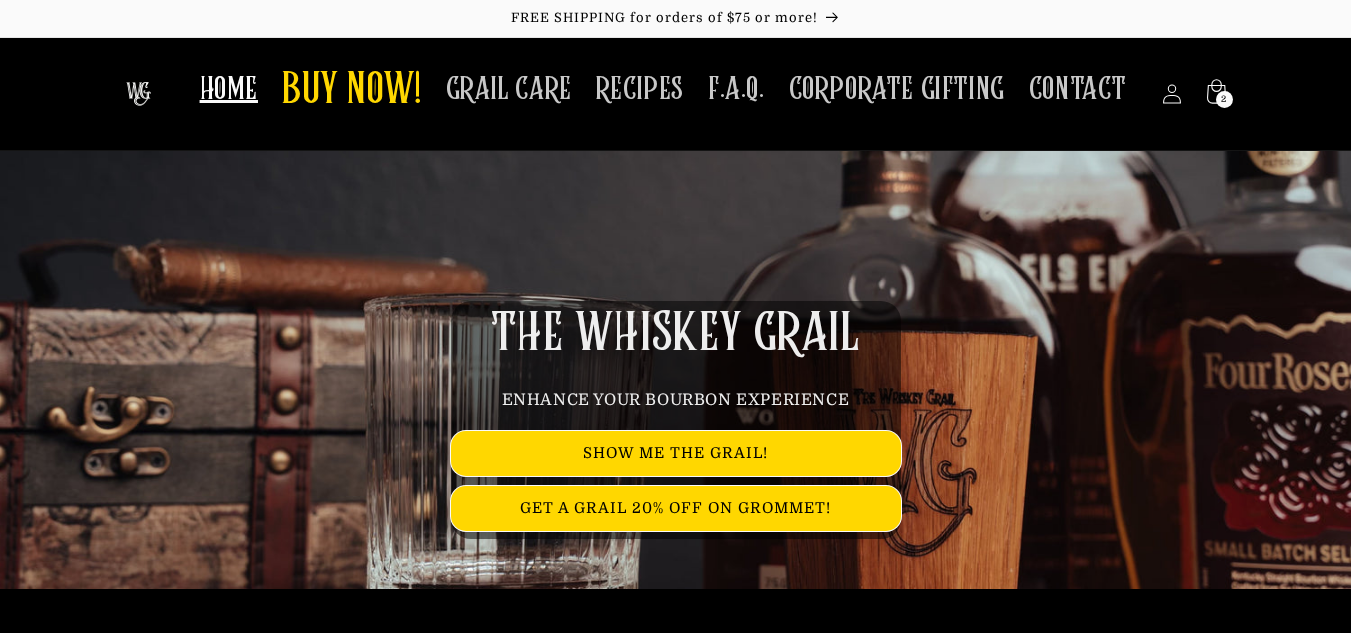 scroll, scrollTop: 0, scrollLeft: 0, axis: both 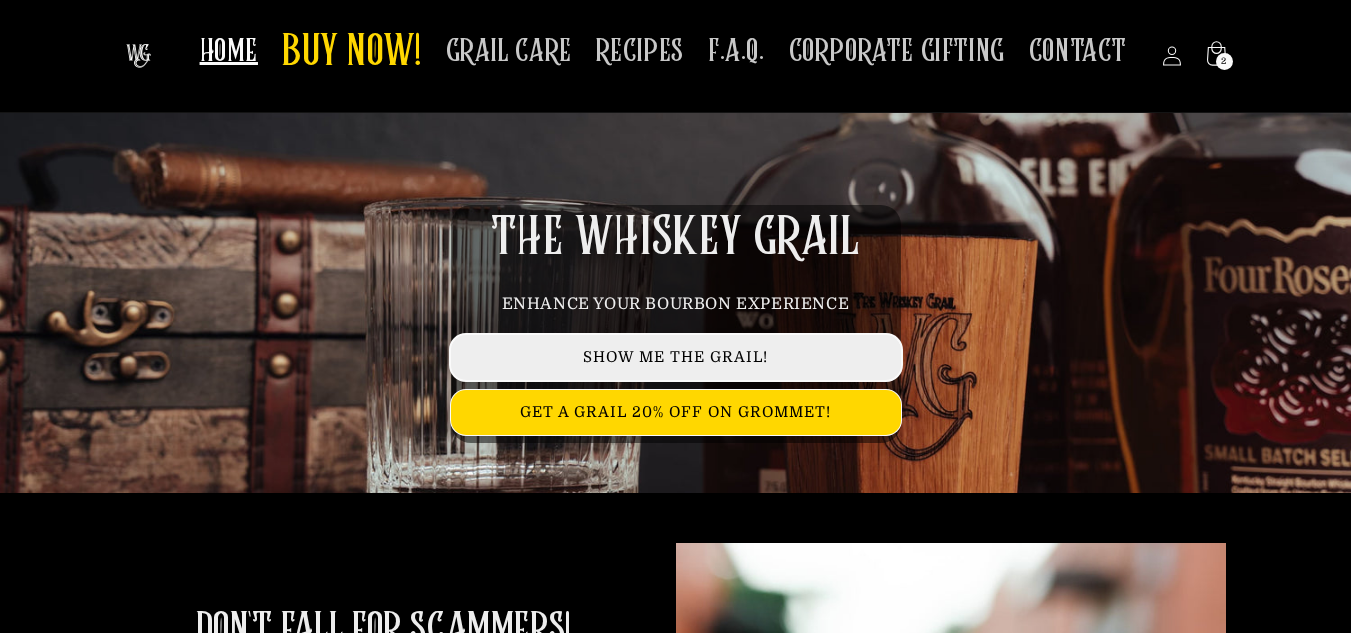 click on "SHOW ME THE GRAIL!" at bounding box center [676, 357] 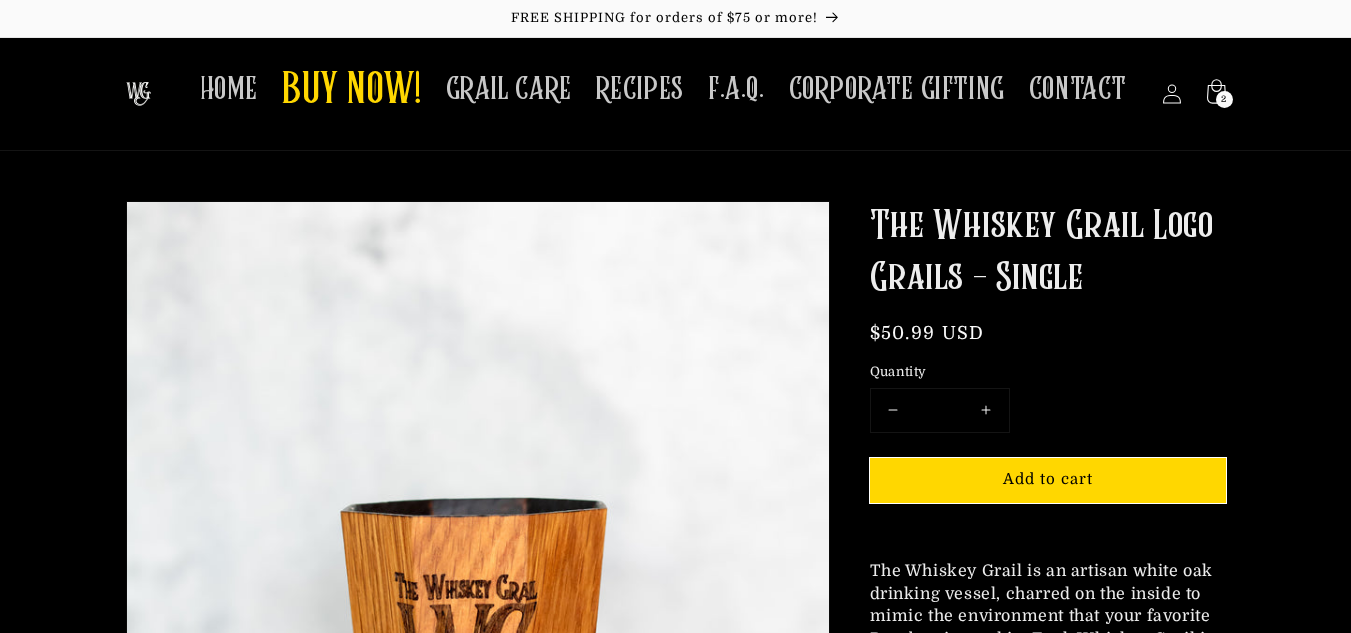 scroll, scrollTop: 0, scrollLeft: 0, axis: both 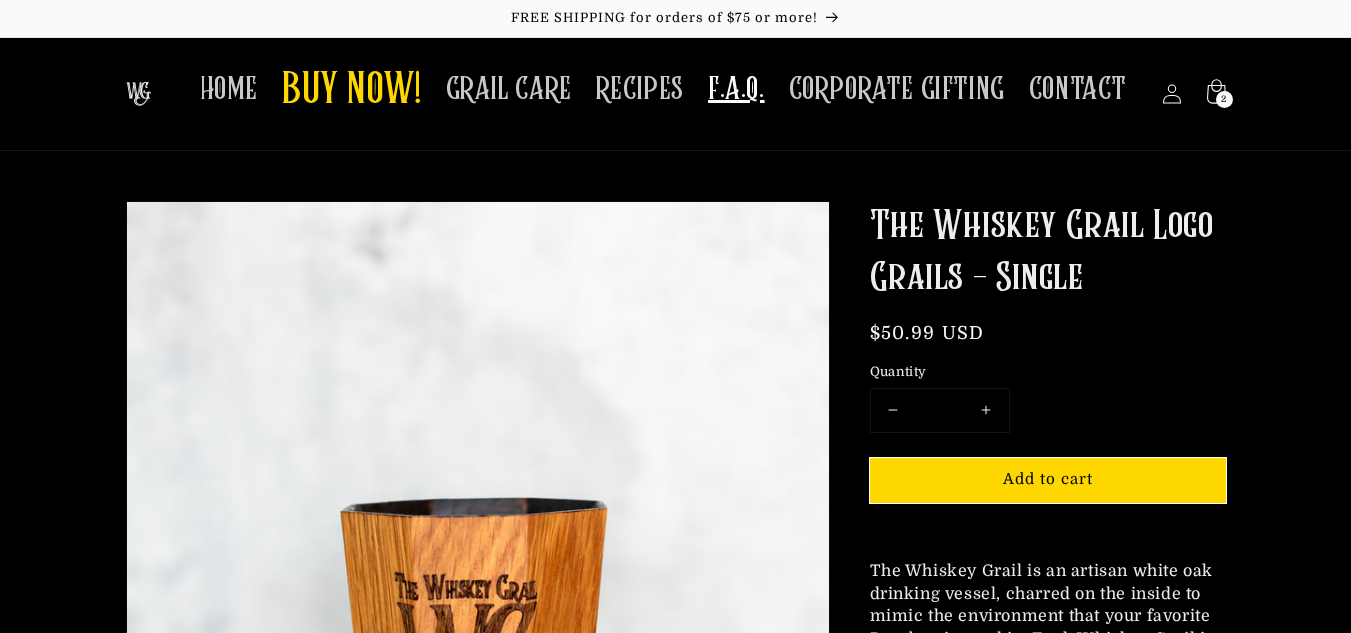 click on "F.A.Q." at bounding box center (736, 89) 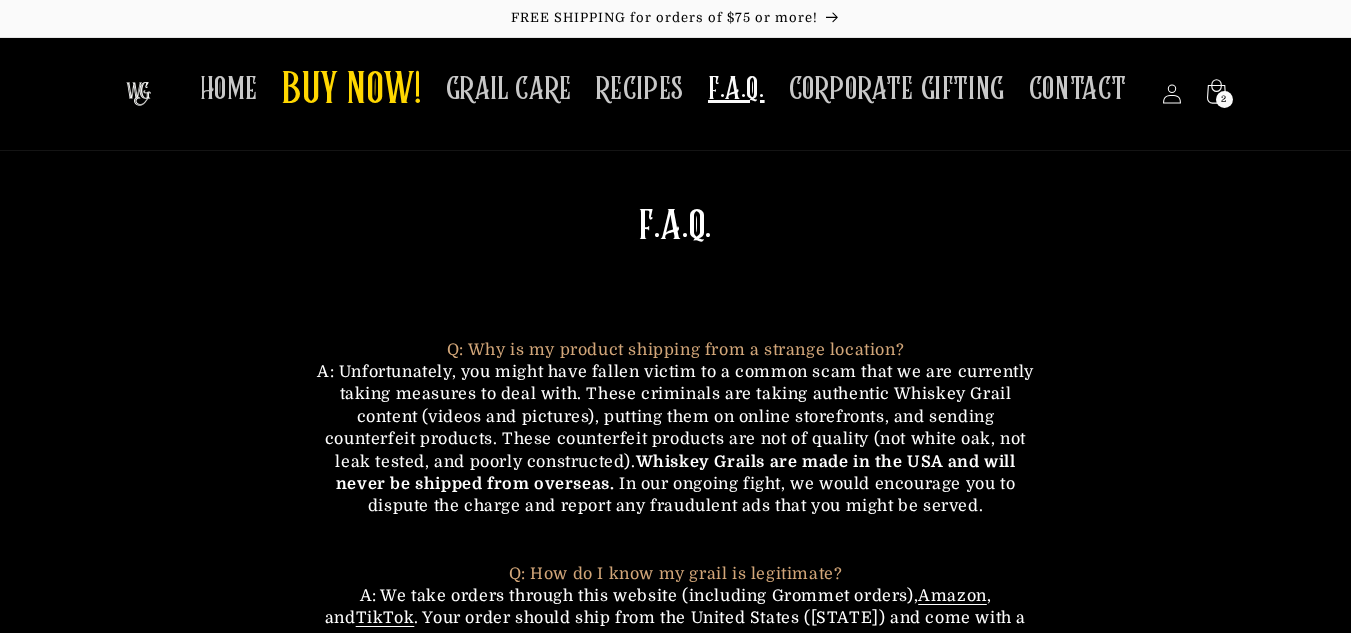 scroll, scrollTop: 0, scrollLeft: 0, axis: both 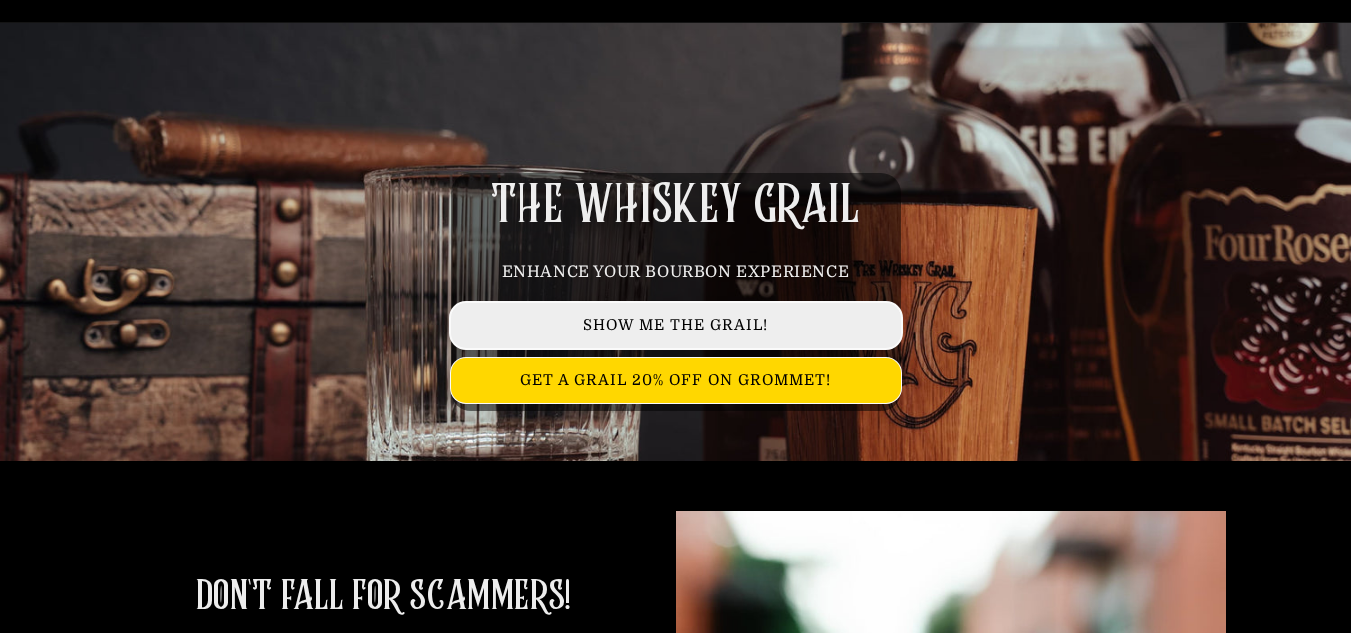 click on "SHOW ME THE GRAIL!" at bounding box center [676, 325] 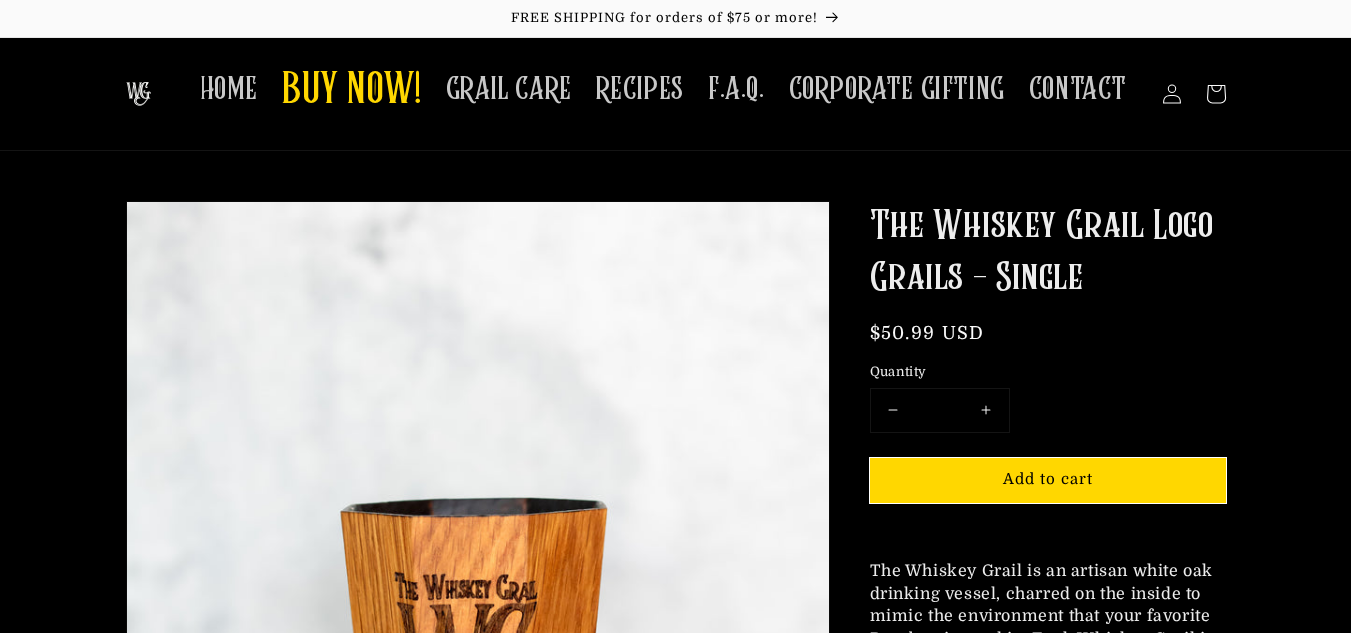 scroll, scrollTop: 0, scrollLeft: 0, axis: both 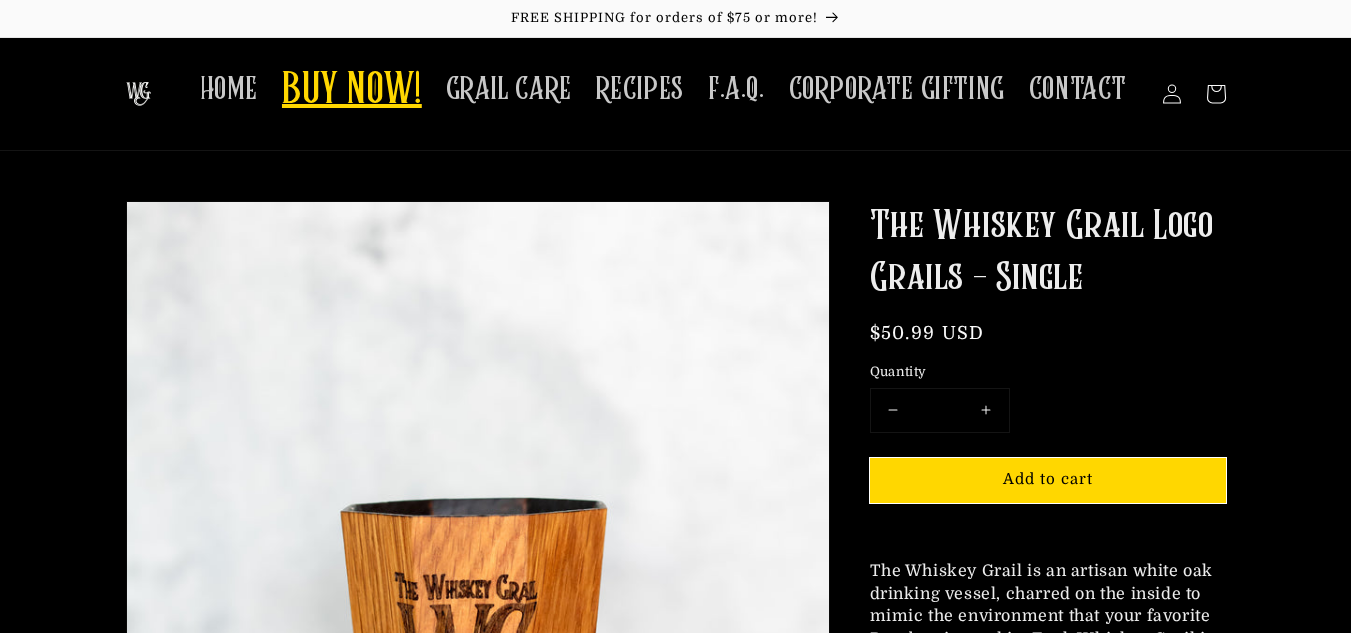 click on "BUY NOW!" at bounding box center [352, 91] 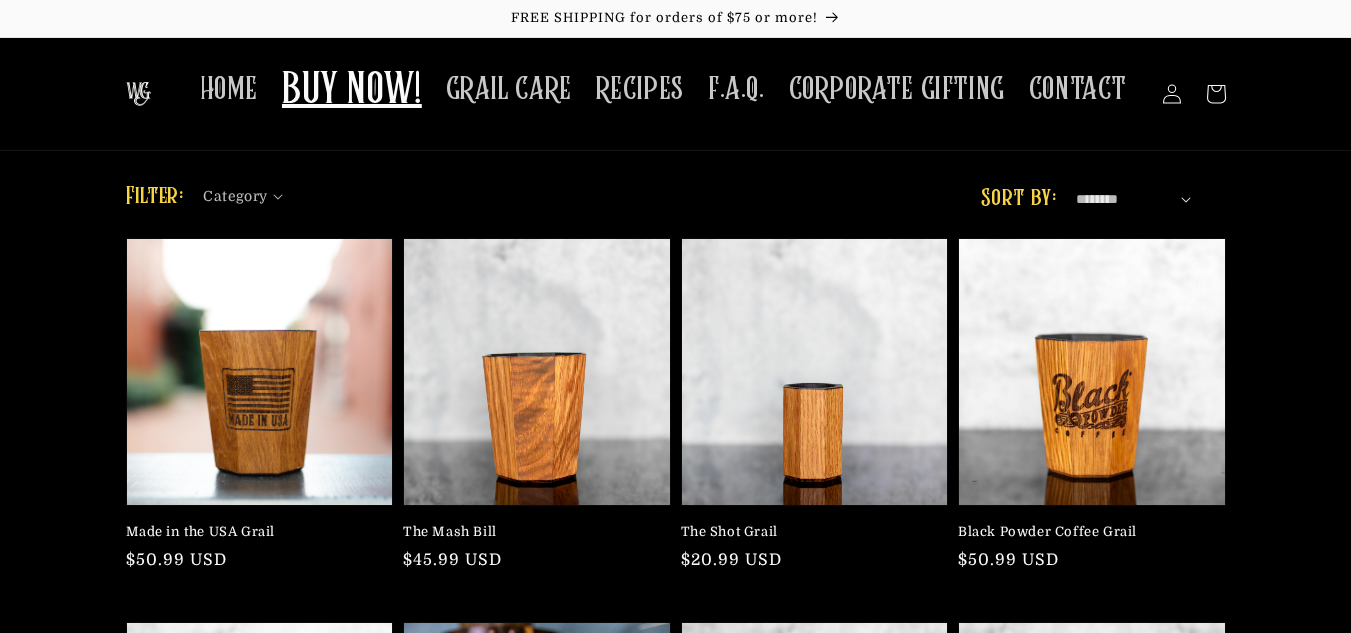 scroll, scrollTop: 0, scrollLeft: 0, axis: both 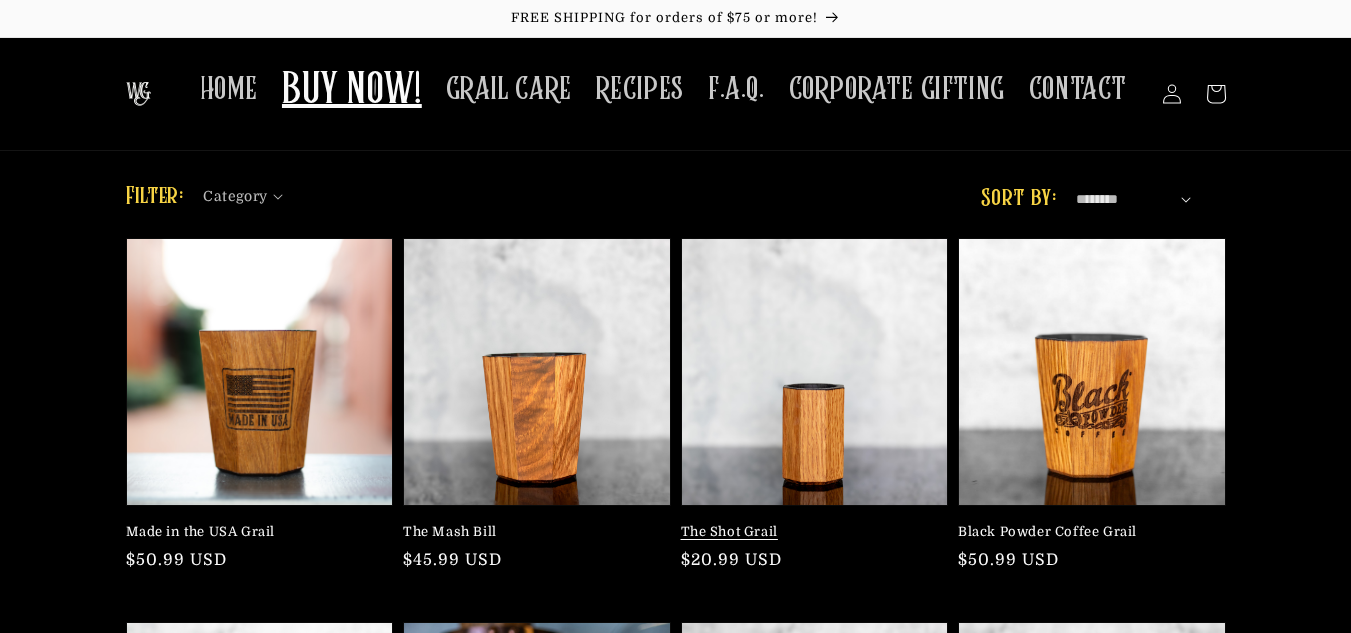 click on "The Shot Grail" at bounding box center (809, 532) 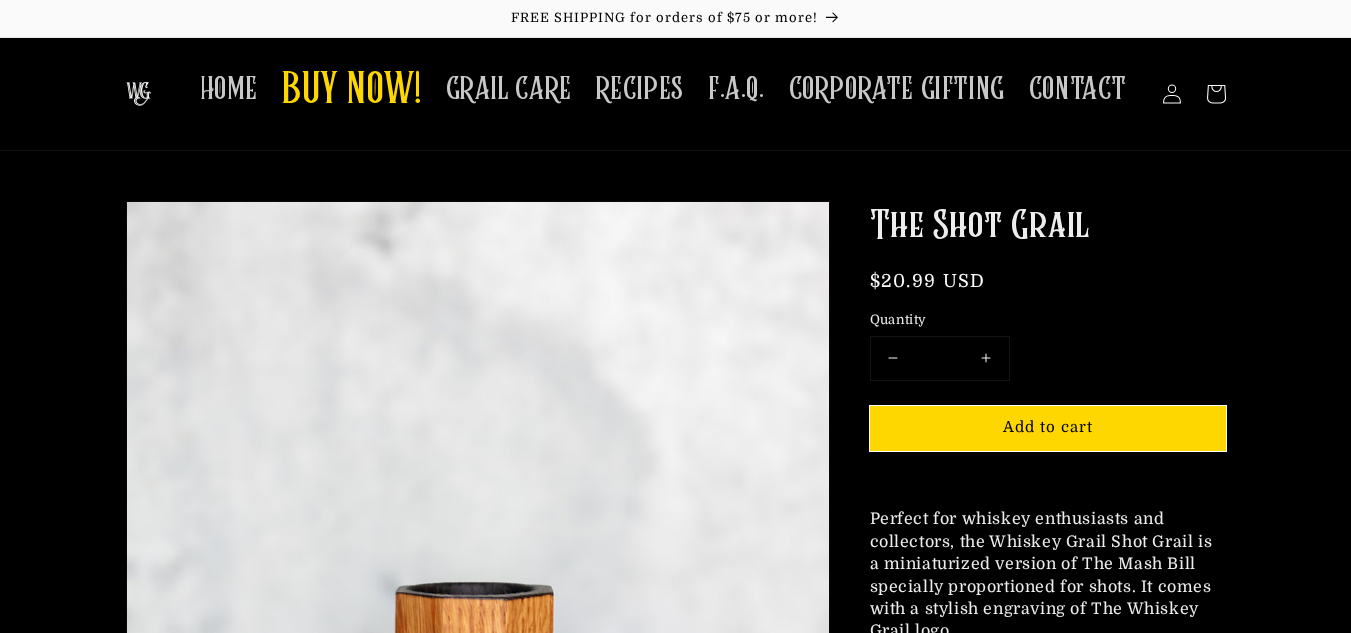 scroll, scrollTop: 0, scrollLeft: 0, axis: both 